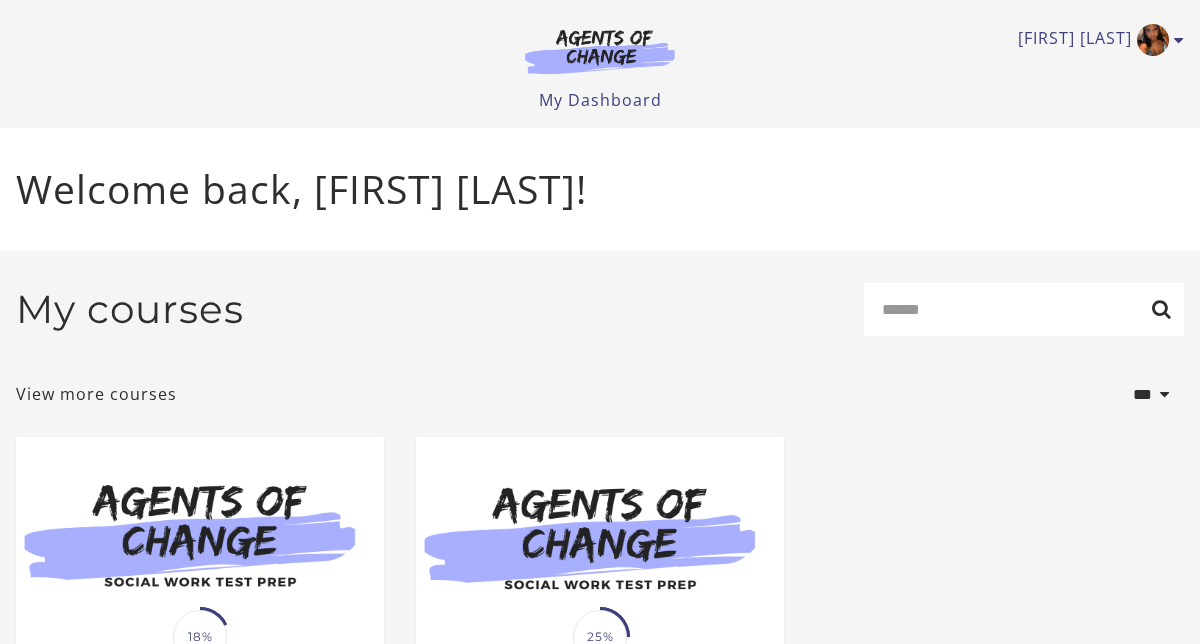 scroll, scrollTop: 0, scrollLeft: 0, axis: both 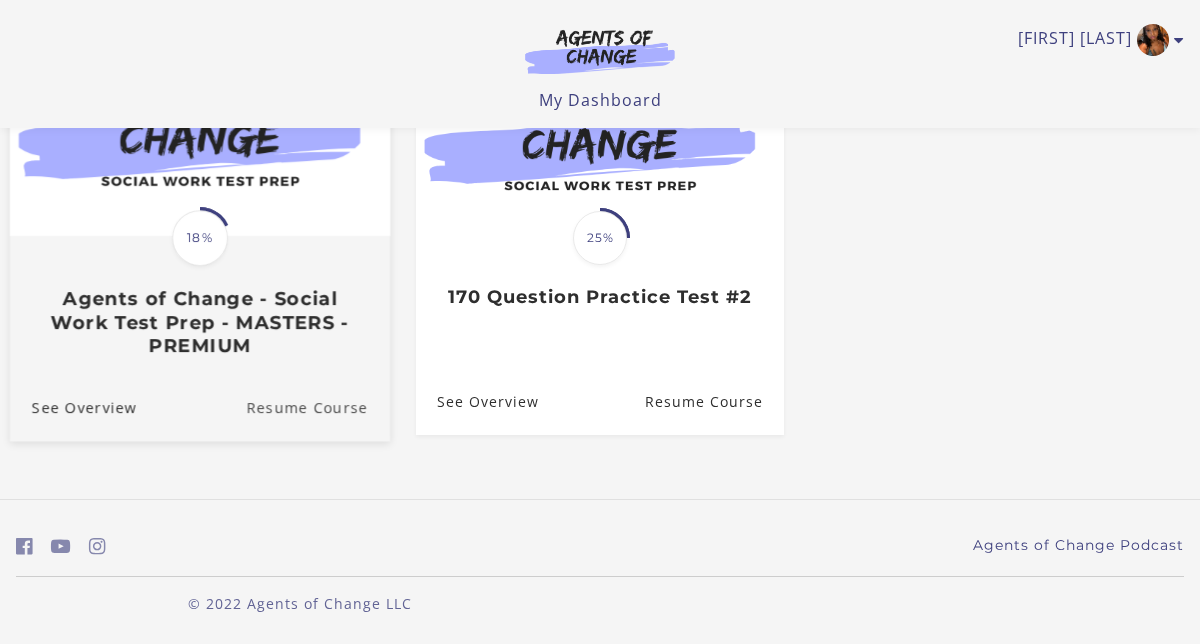 click on "Resume Course" at bounding box center (318, 407) 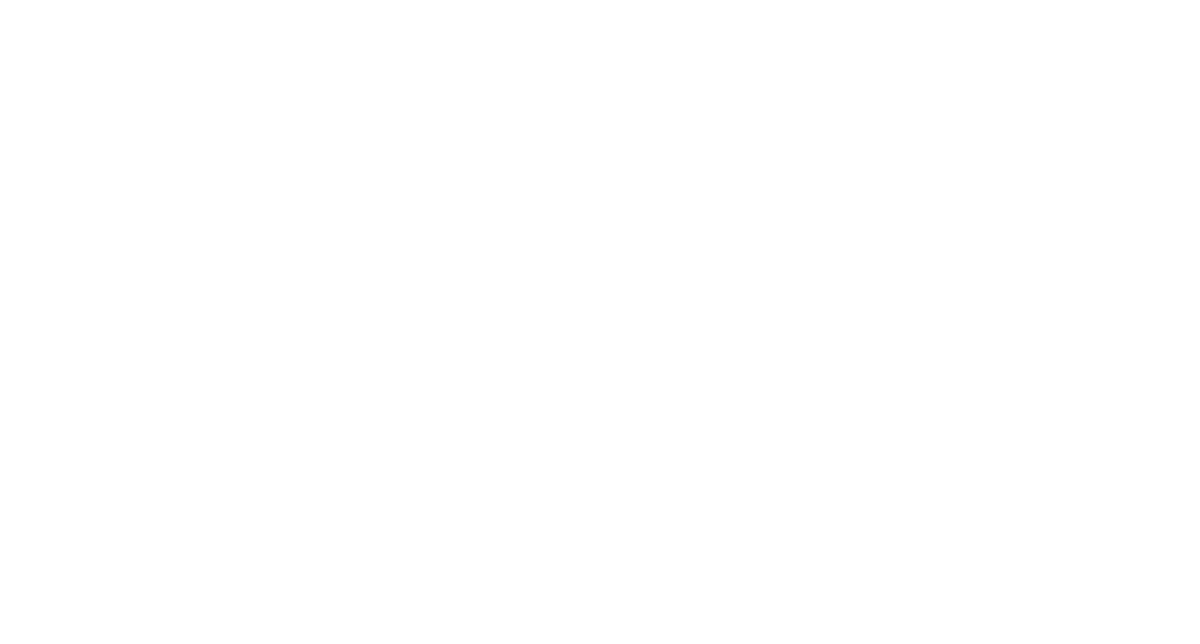 scroll, scrollTop: 0, scrollLeft: 0, axis: both 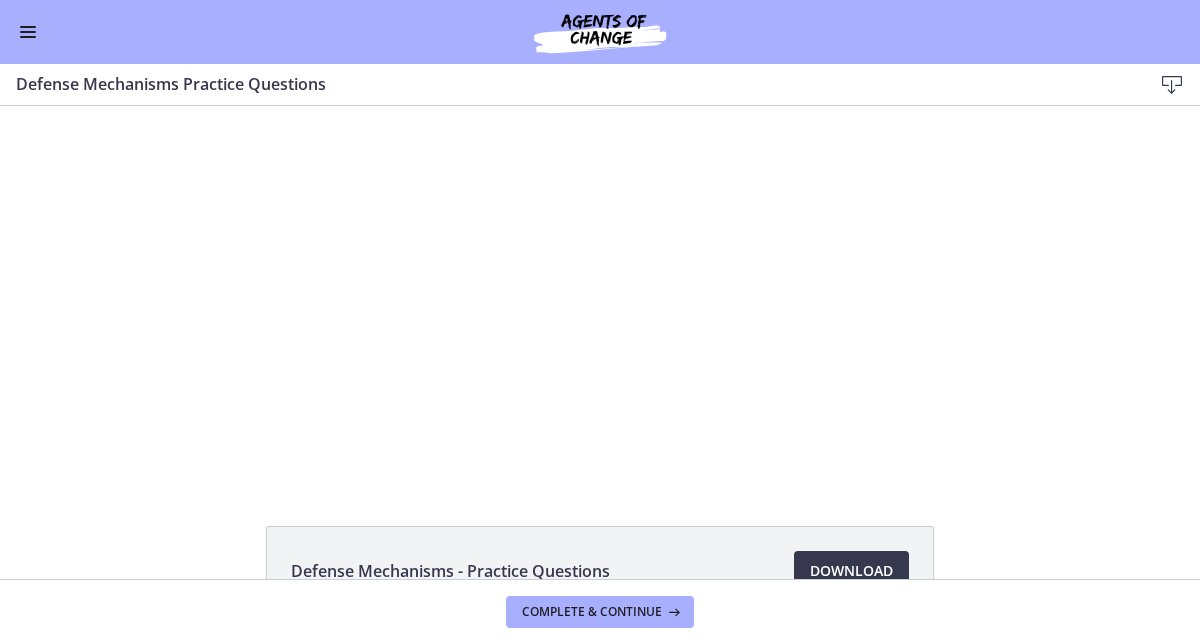 click at bounding box center [28, 32] 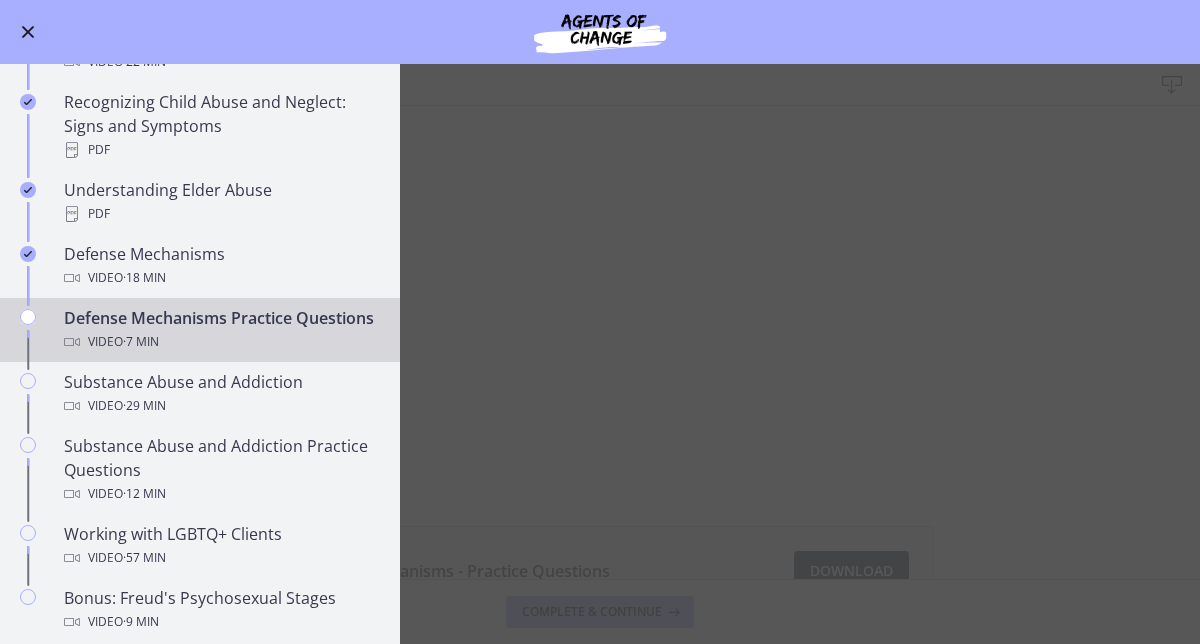 scroll, scrollTop: 916, scrollLeft: 0, axis: vertical 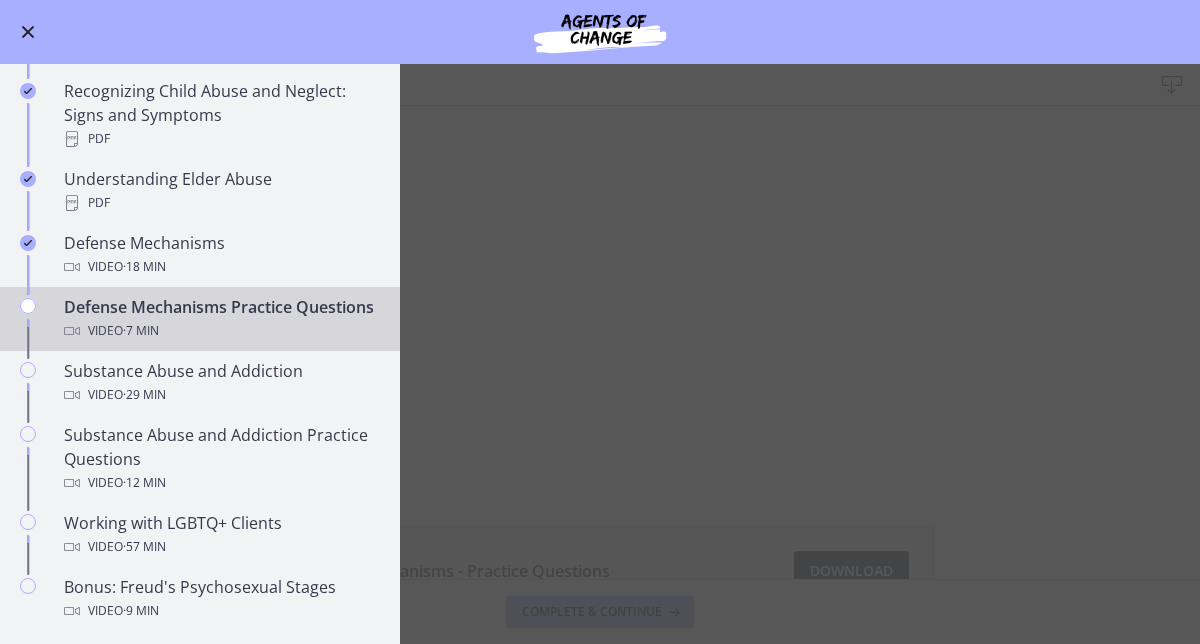 click on "Defense Mechanisms Practice Questions
Download
Enable fullscreen
Defense Mechanisms - Practice Questions
Download
Opens in a new window
Complete & continue" at bounding box center [600, 354] 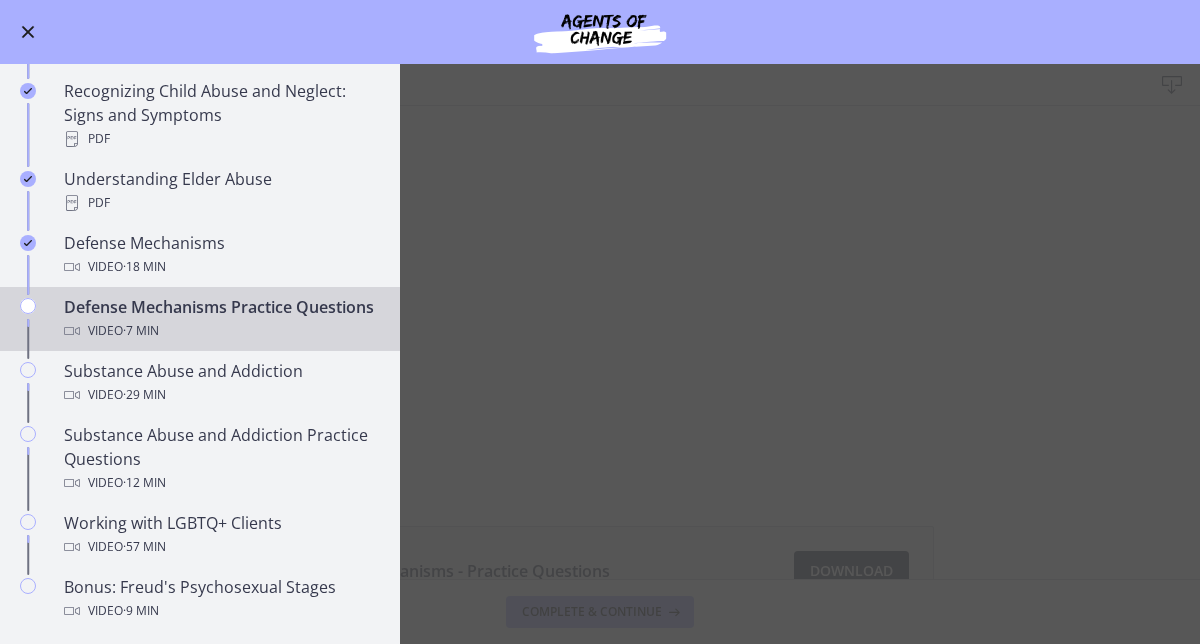 click on "Defense Mechanisms Practice Questions
Download
Enable fullscreen
Defense Mechanisms - Practice Questions
Download
Opens in a new window
Complete & continue" at bounding box center (600, 354) 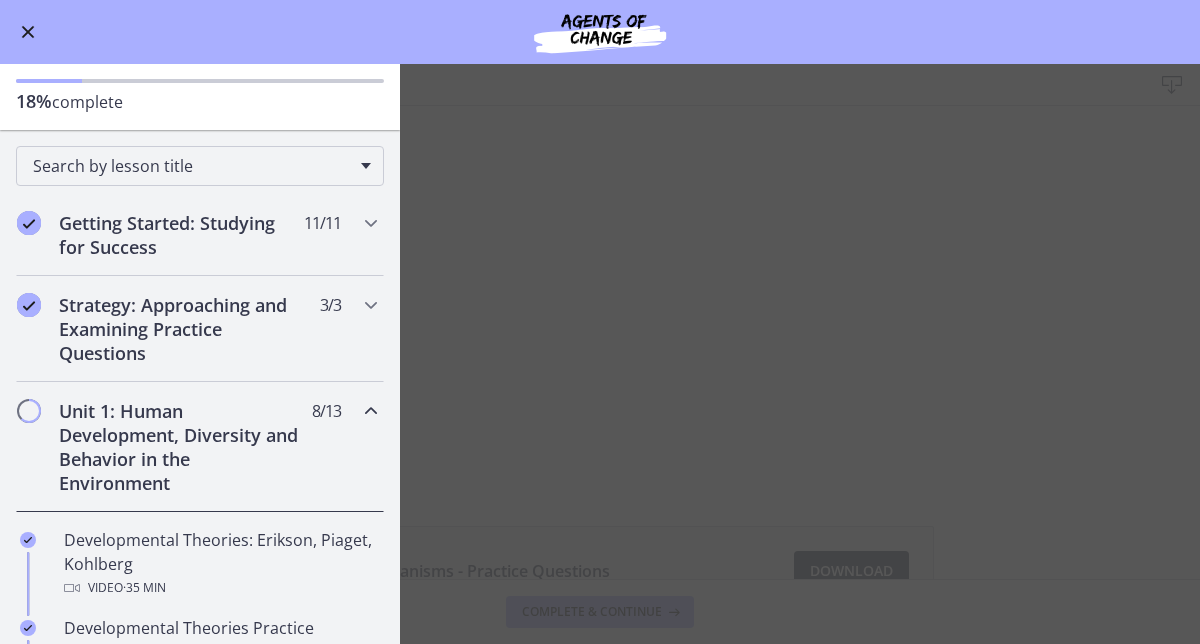 scroll, scrollTop: 0, scrollLeft: 0, axis: both 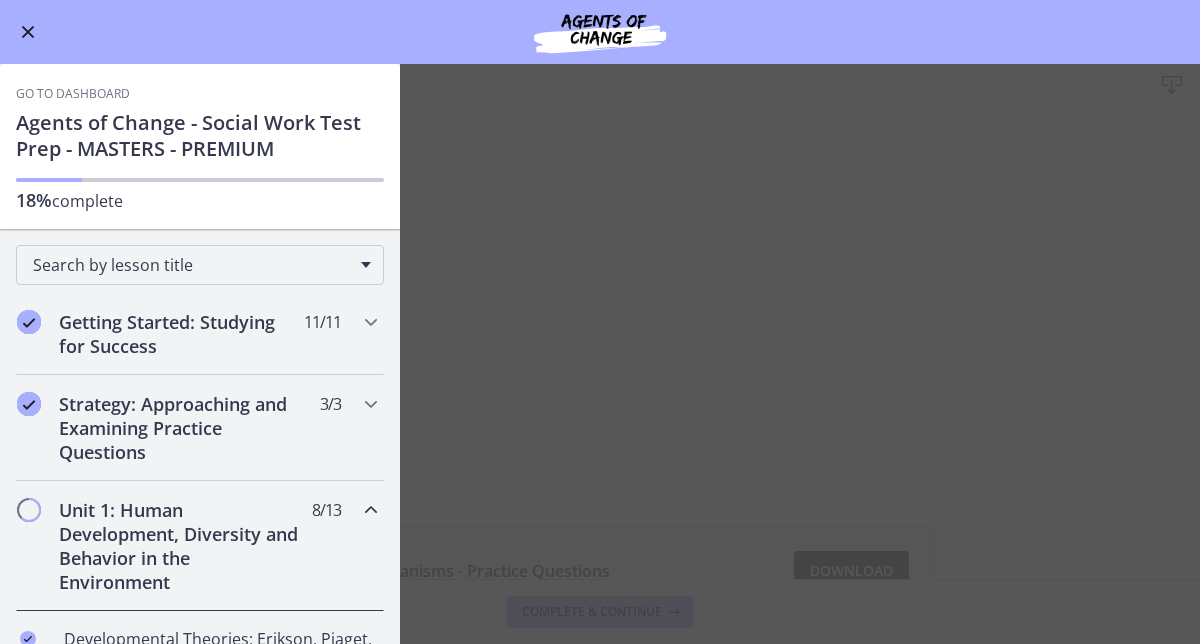 click at bounding box center [28, 32] 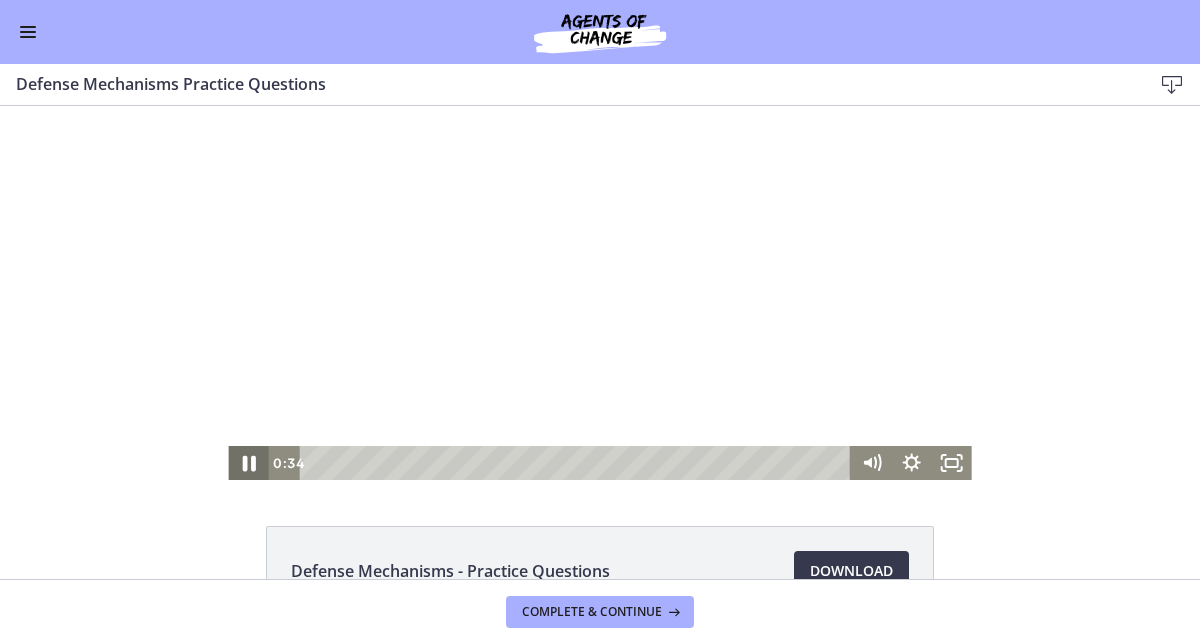 scroll, scrollTop: 5, scrollLeft: 0, axis: vertical 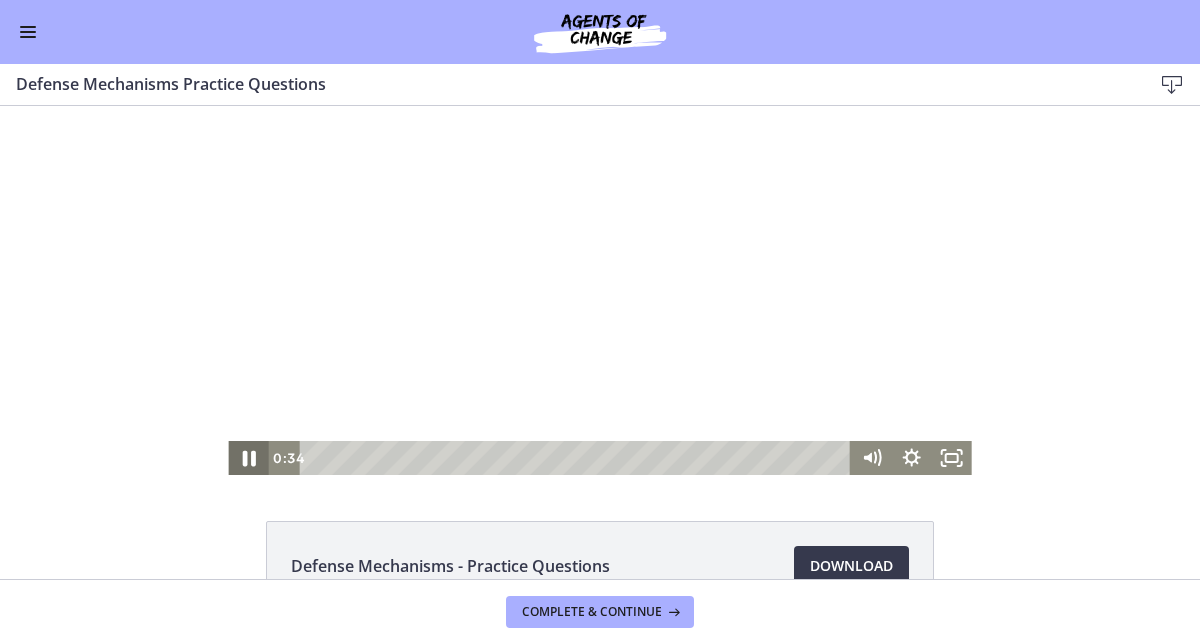 click 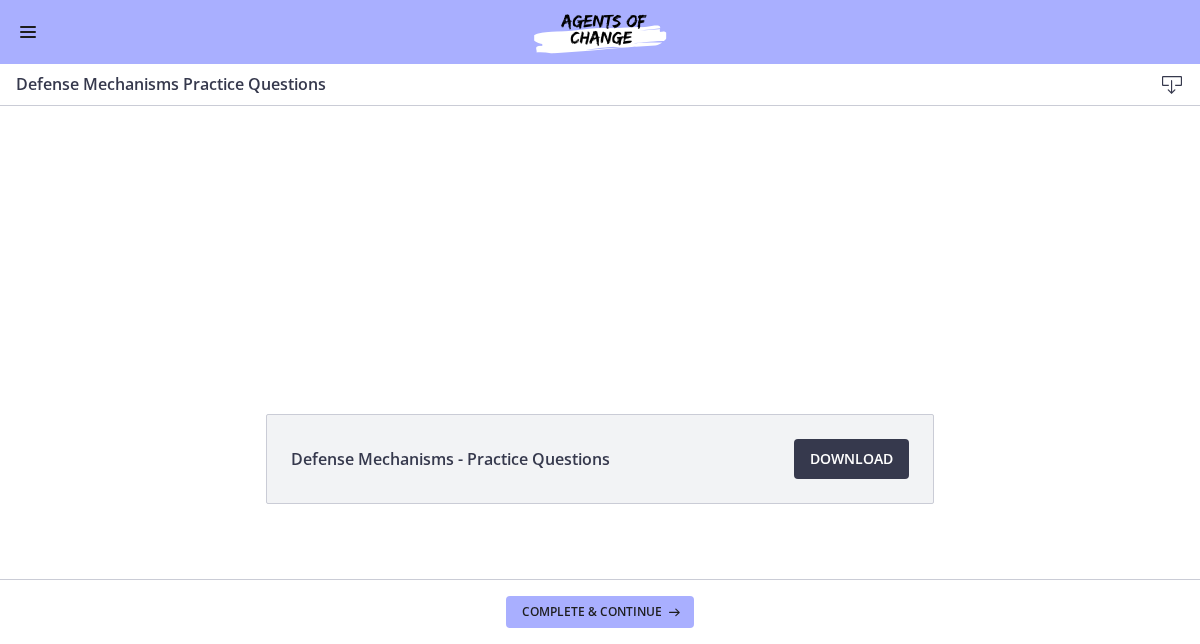 scroll, scrollTop: 133, scrollLeft: 0, axis: vertical 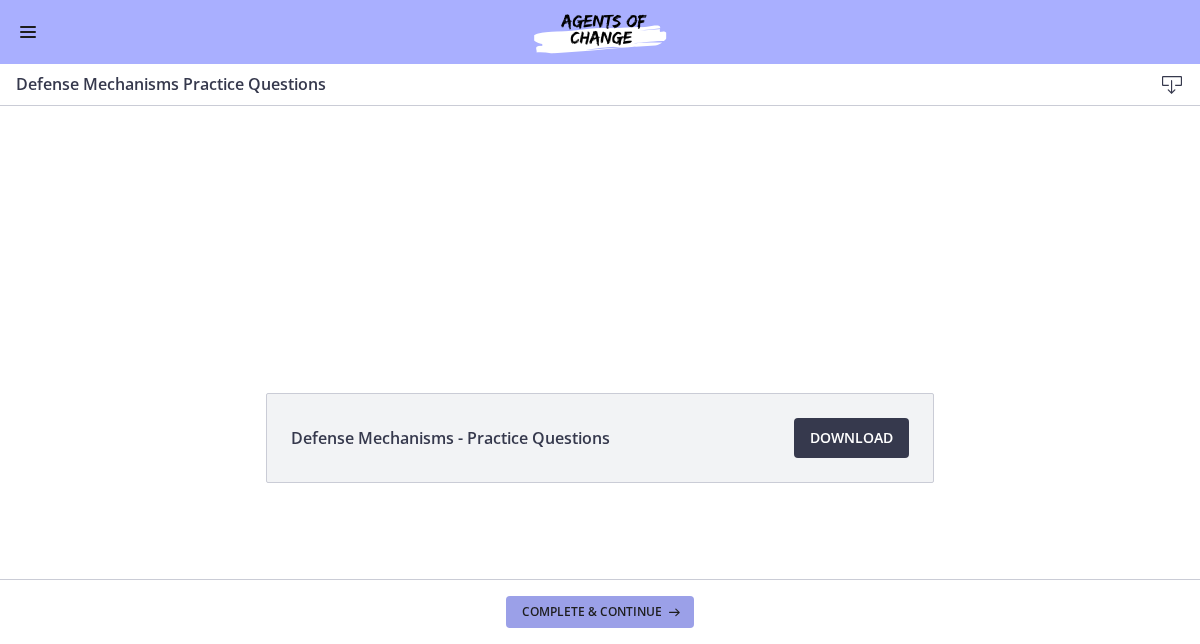 click on "Complete & continue" at bounding box center (592, 612) 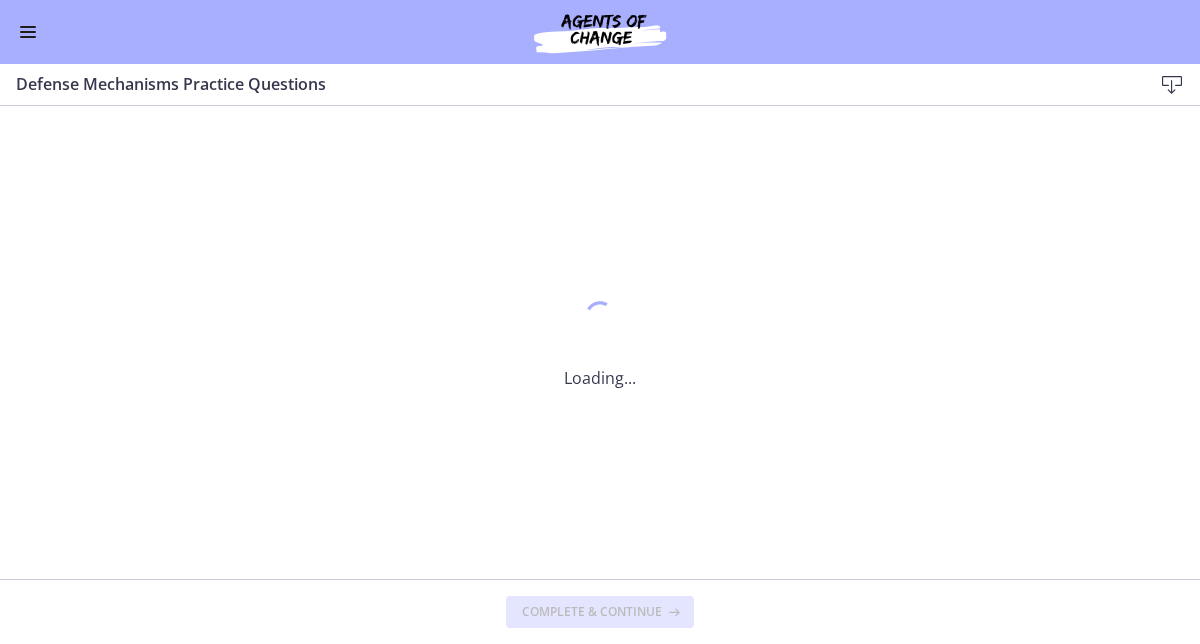 scroll, scrollTop: 0, scrollLeft: 0, axis: both 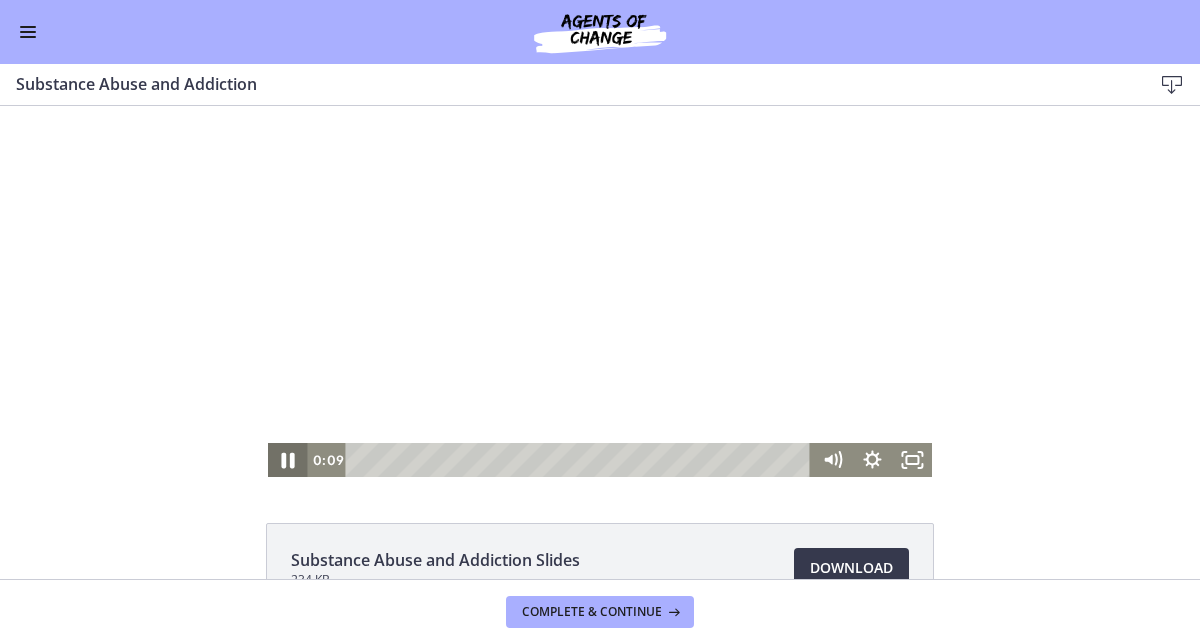 click 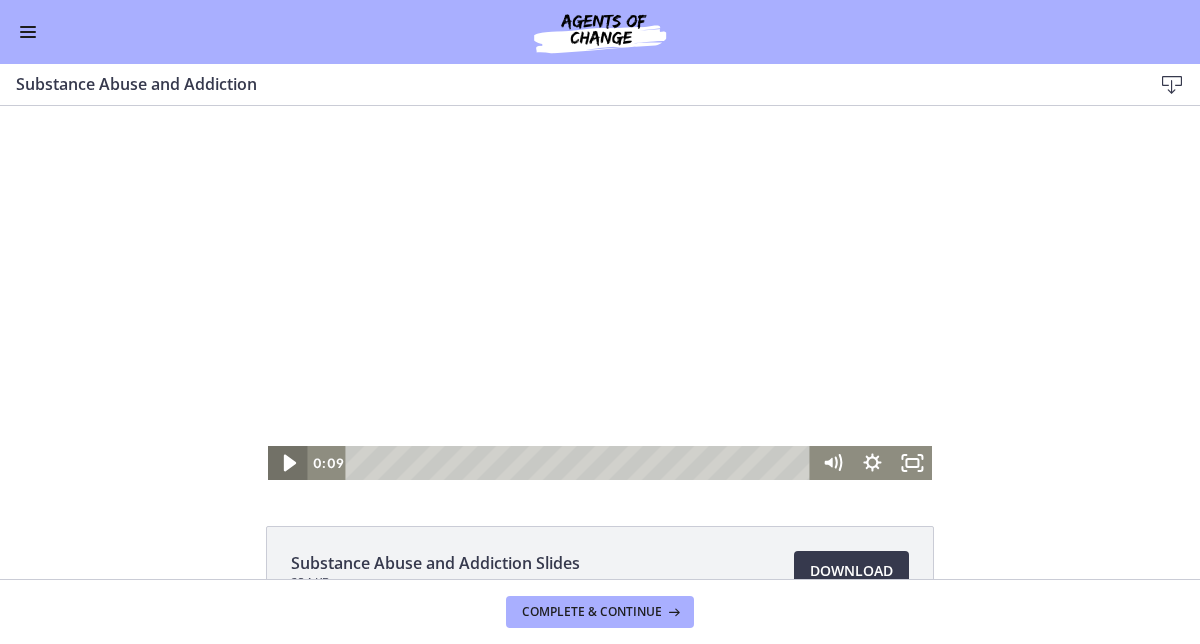 click 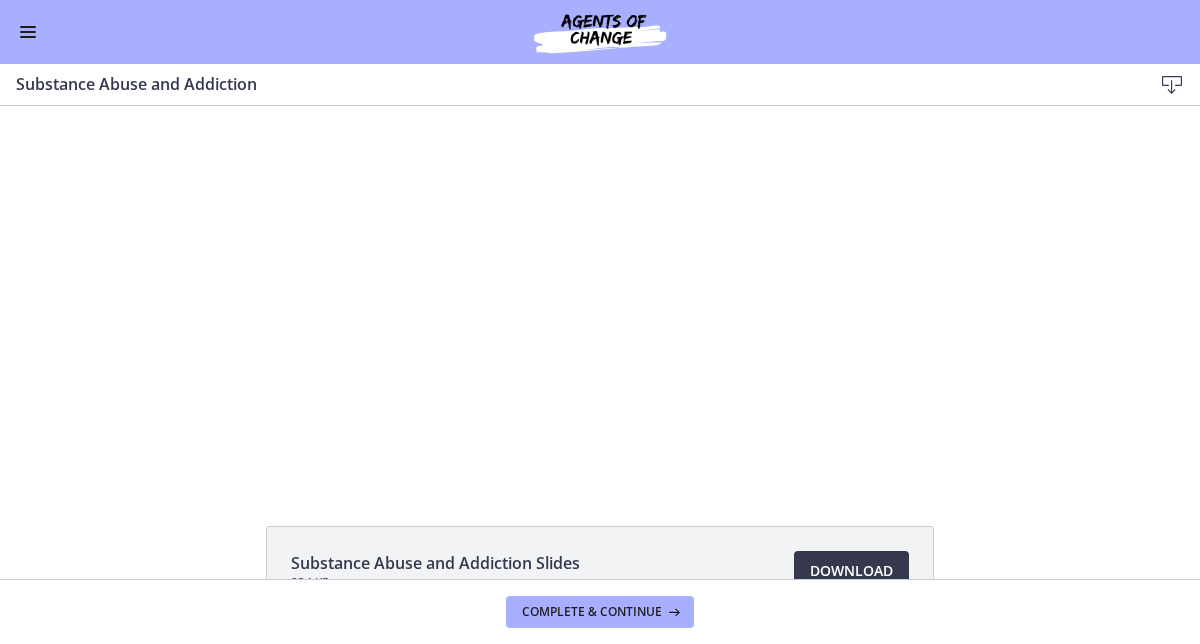 click on "Substance Abuse and Addiction Slides
234 KB
Download
Opens in a new window" 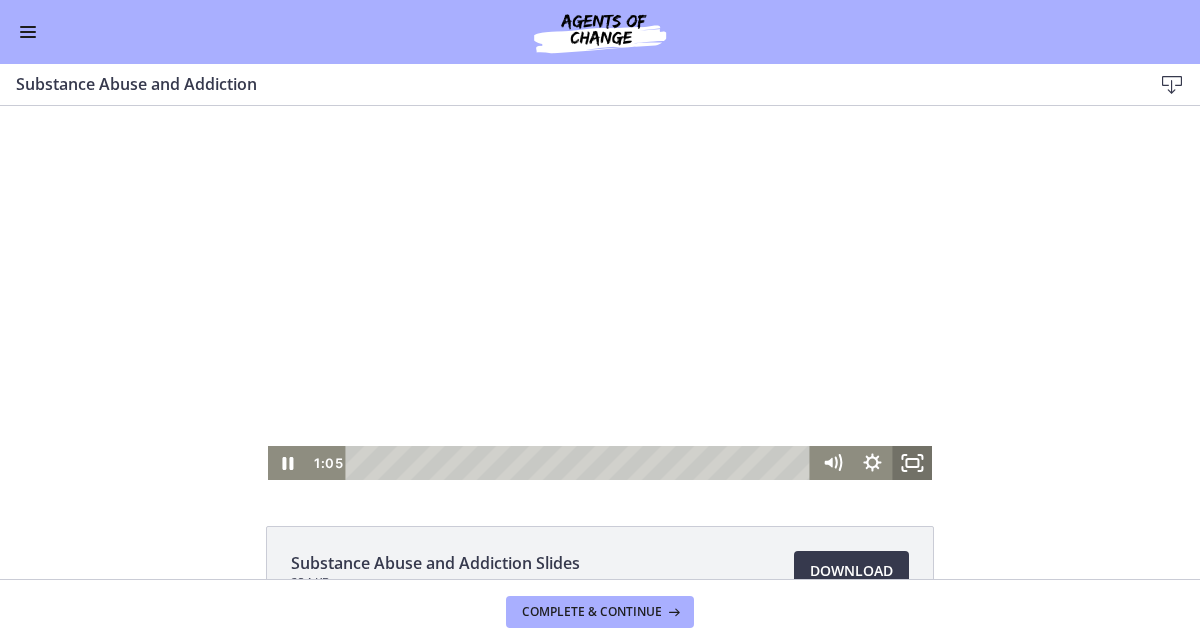 click 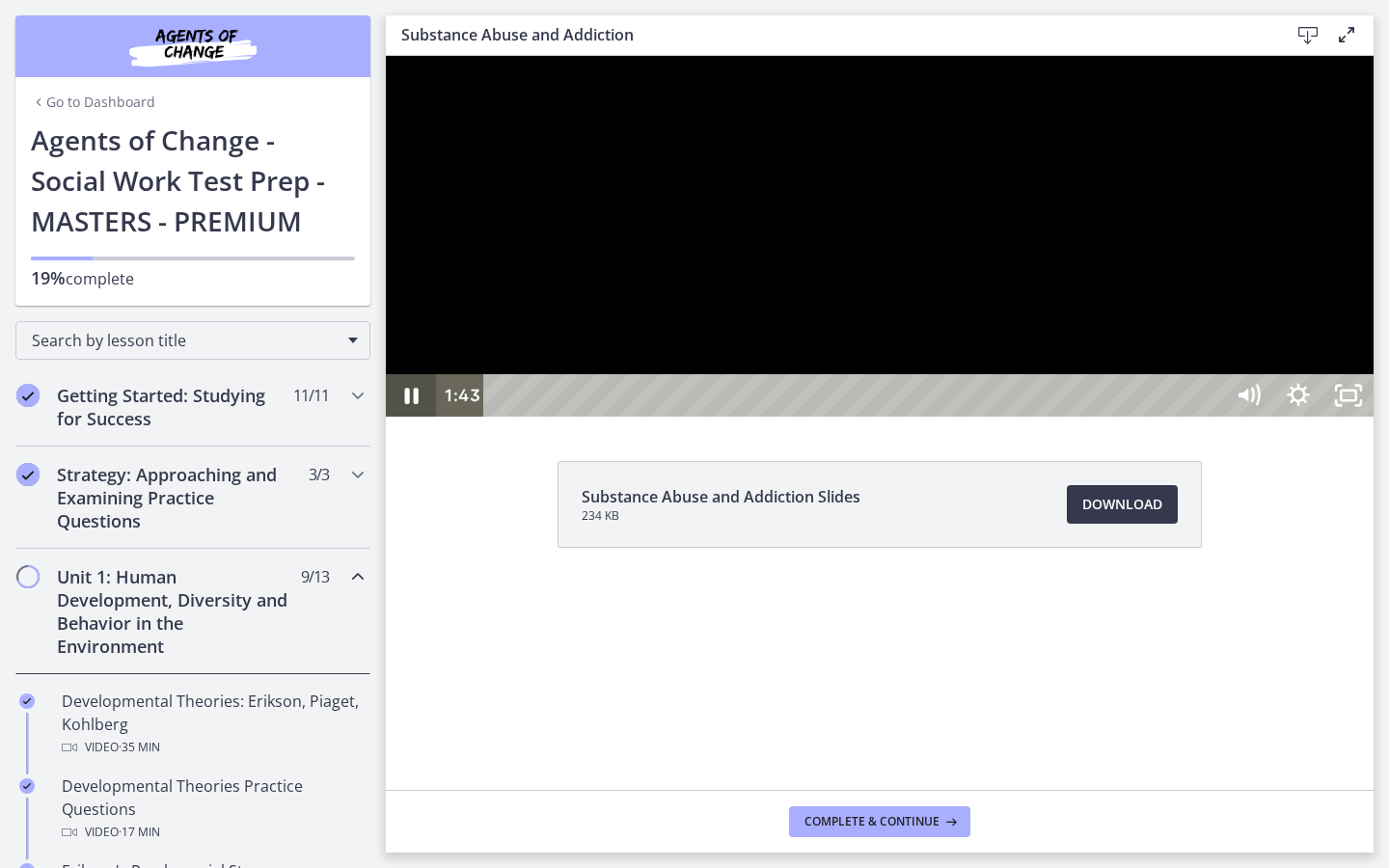 click 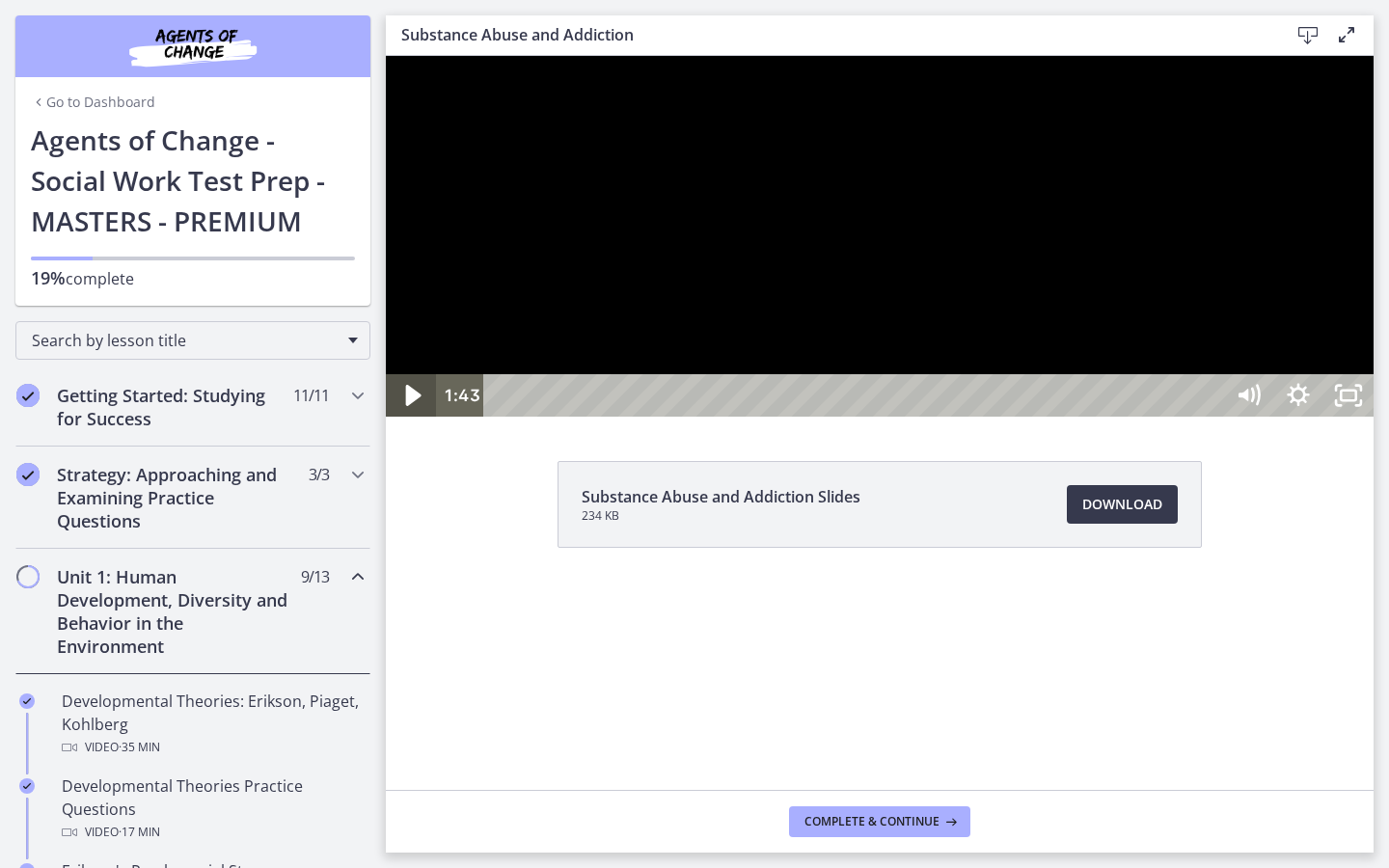 click 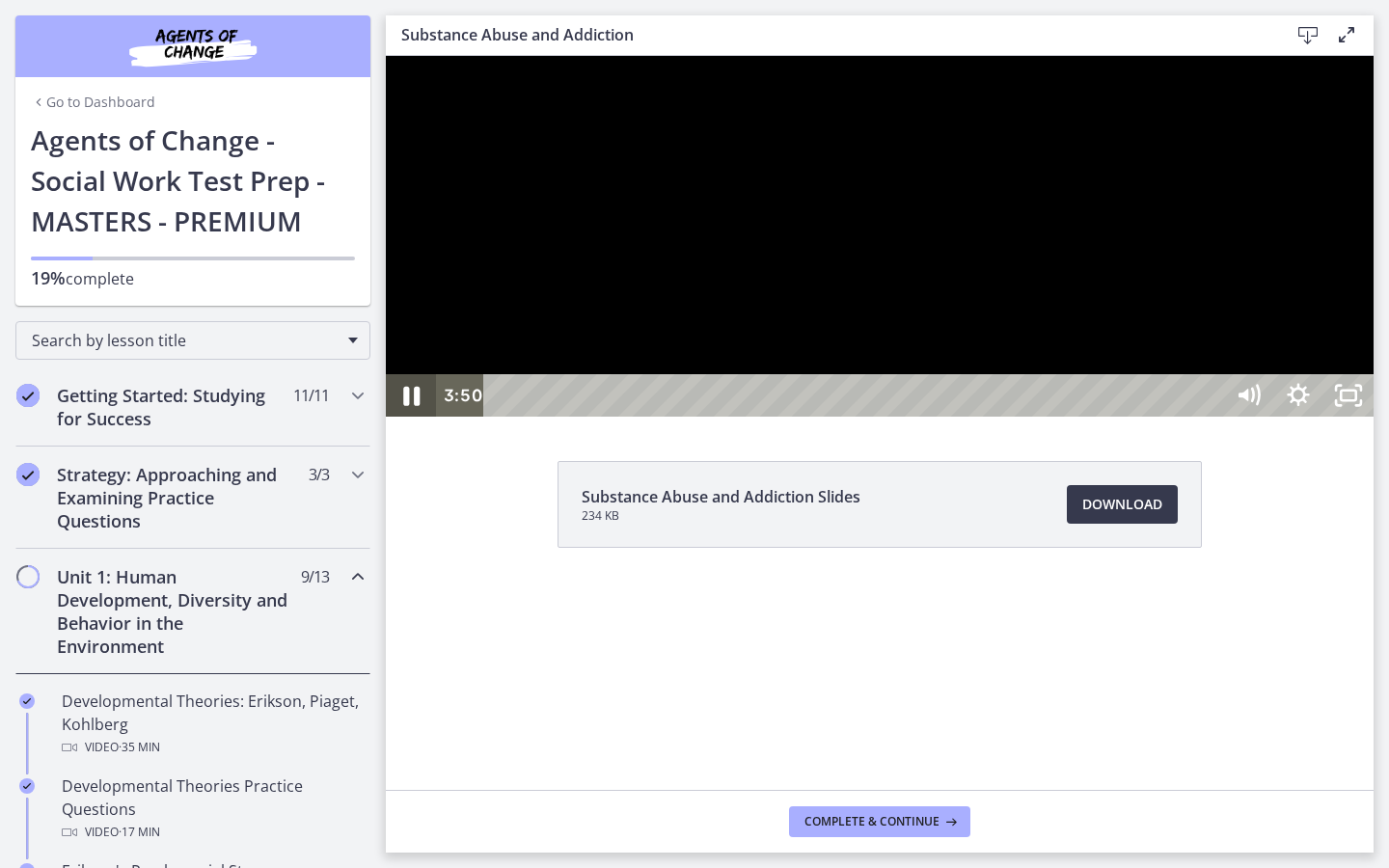 click 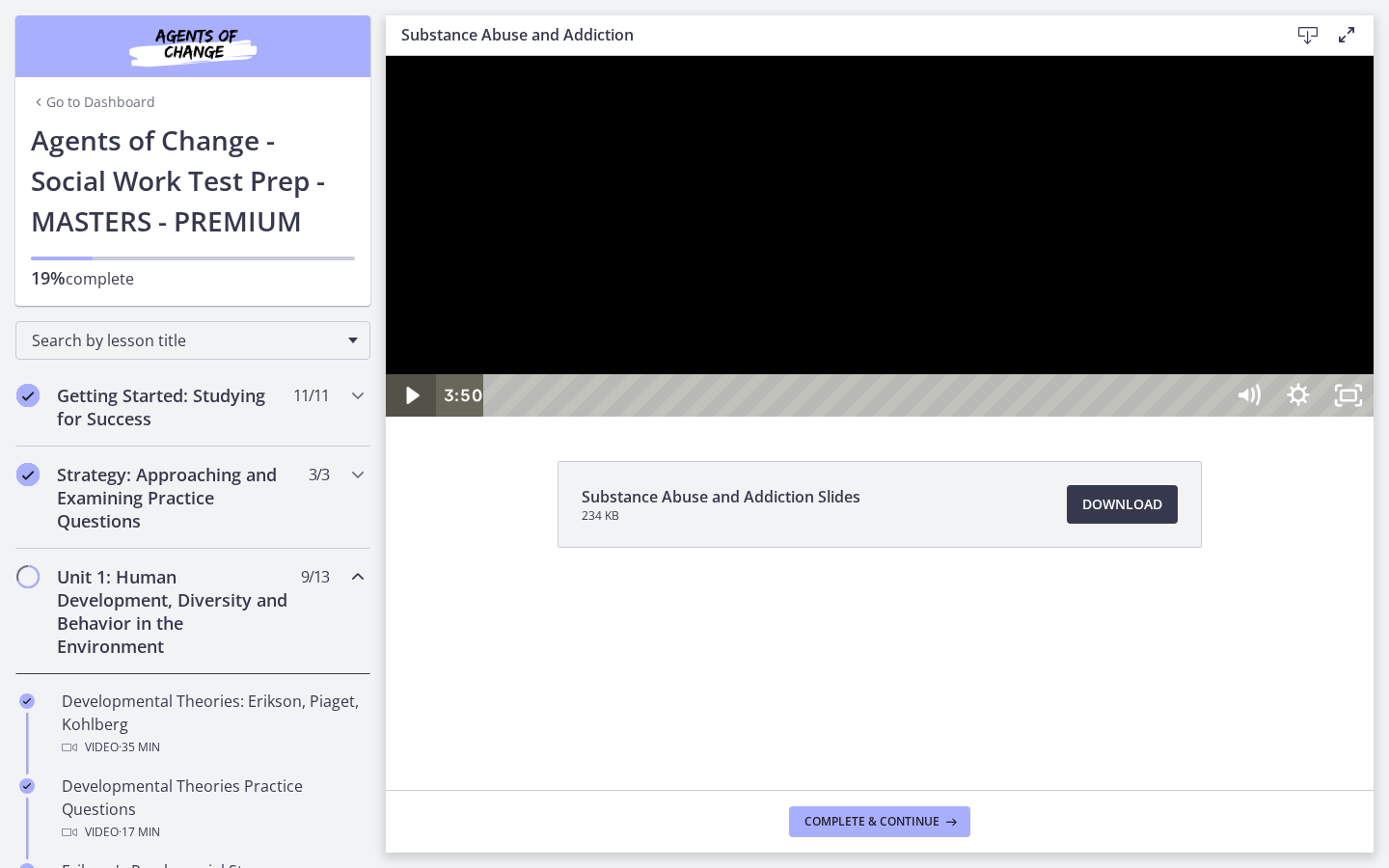 click 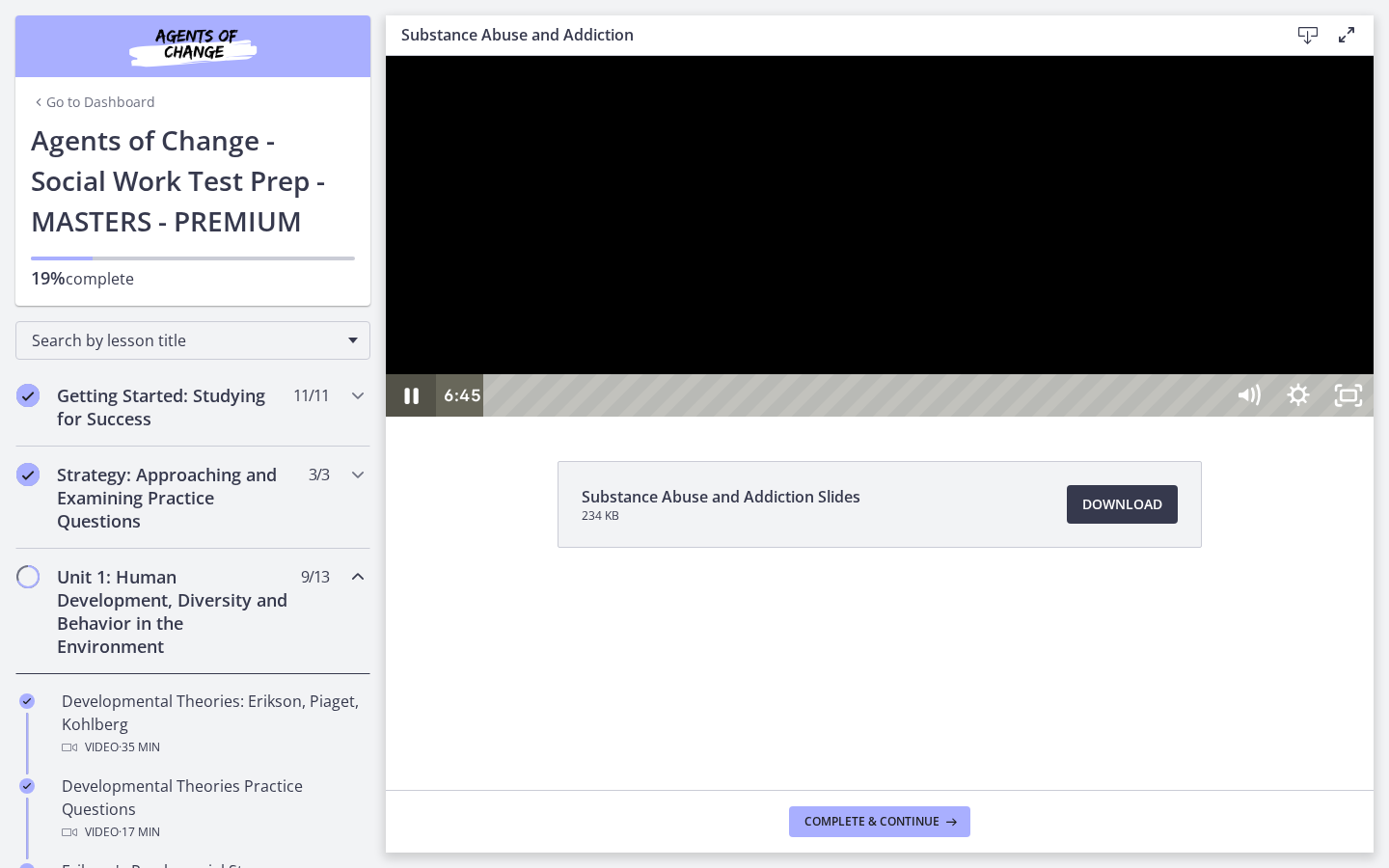 click 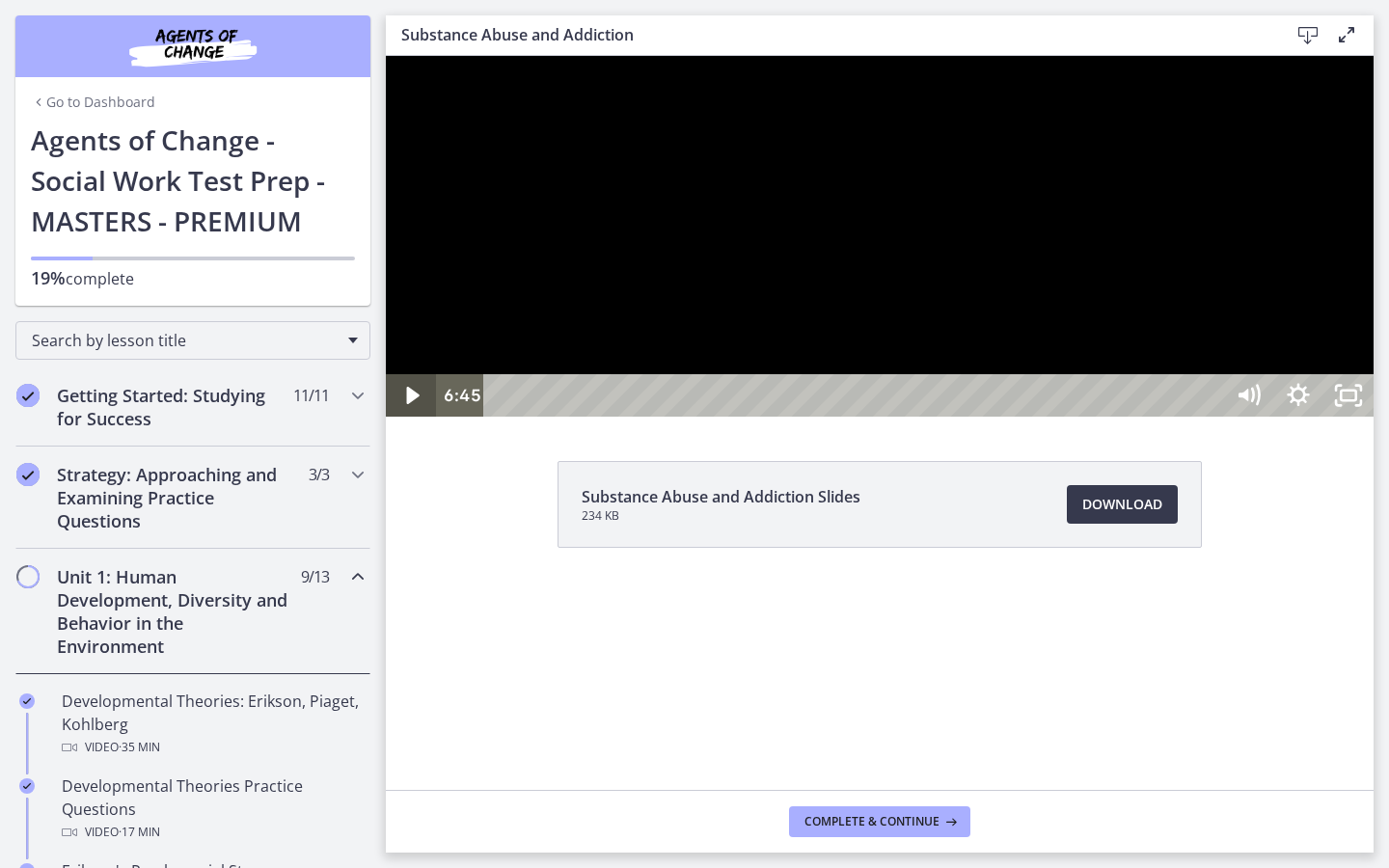 click 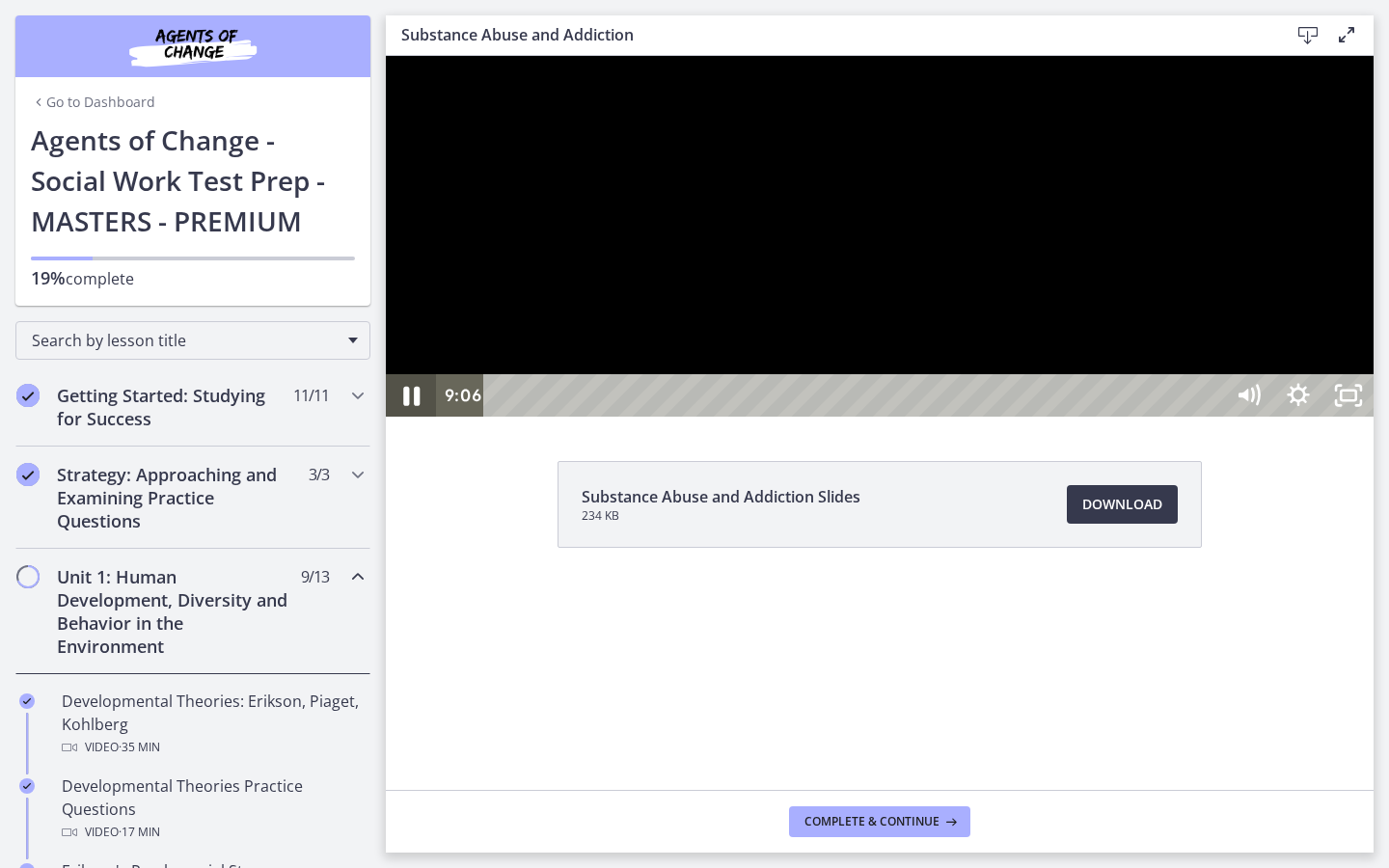 click 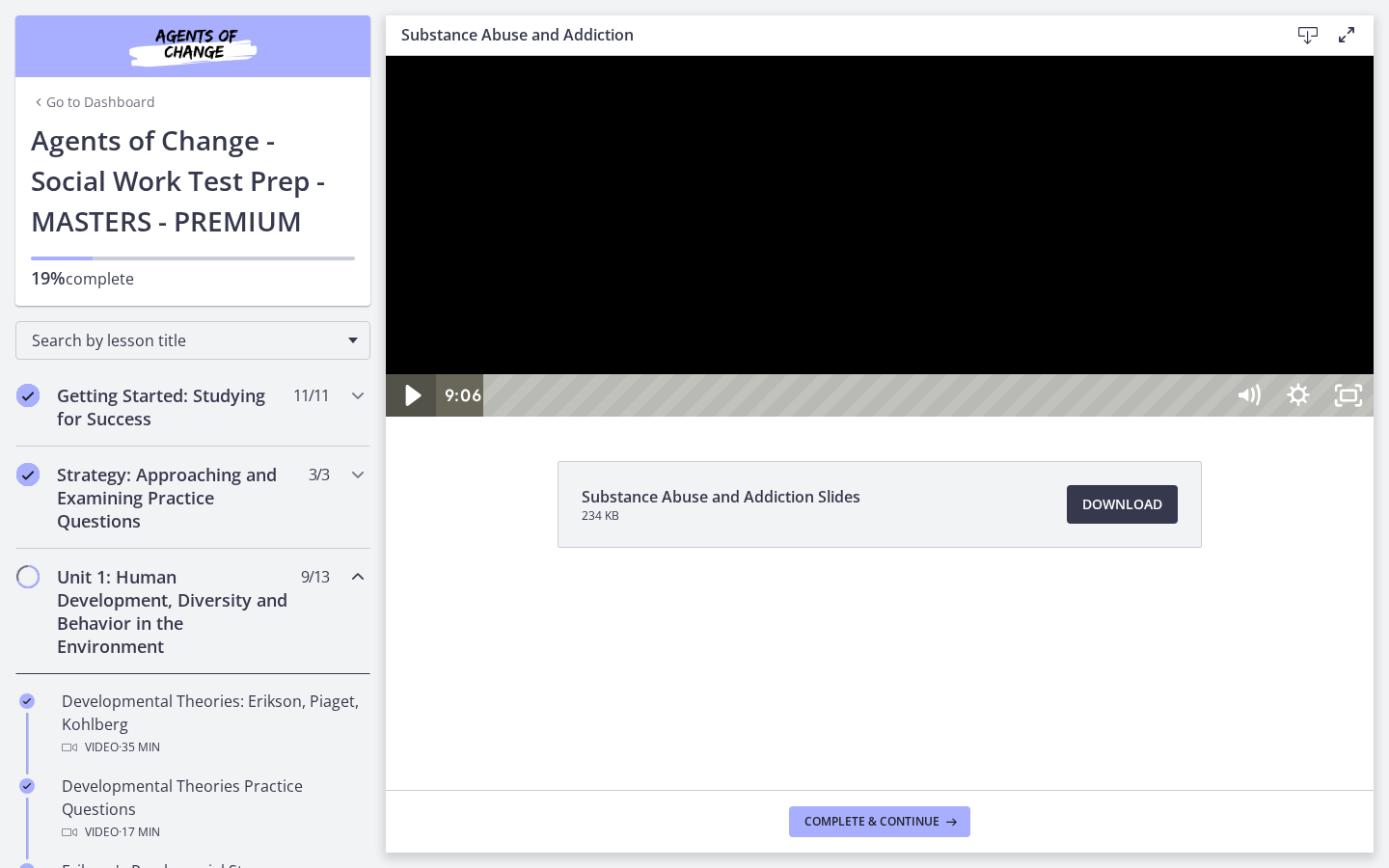 click 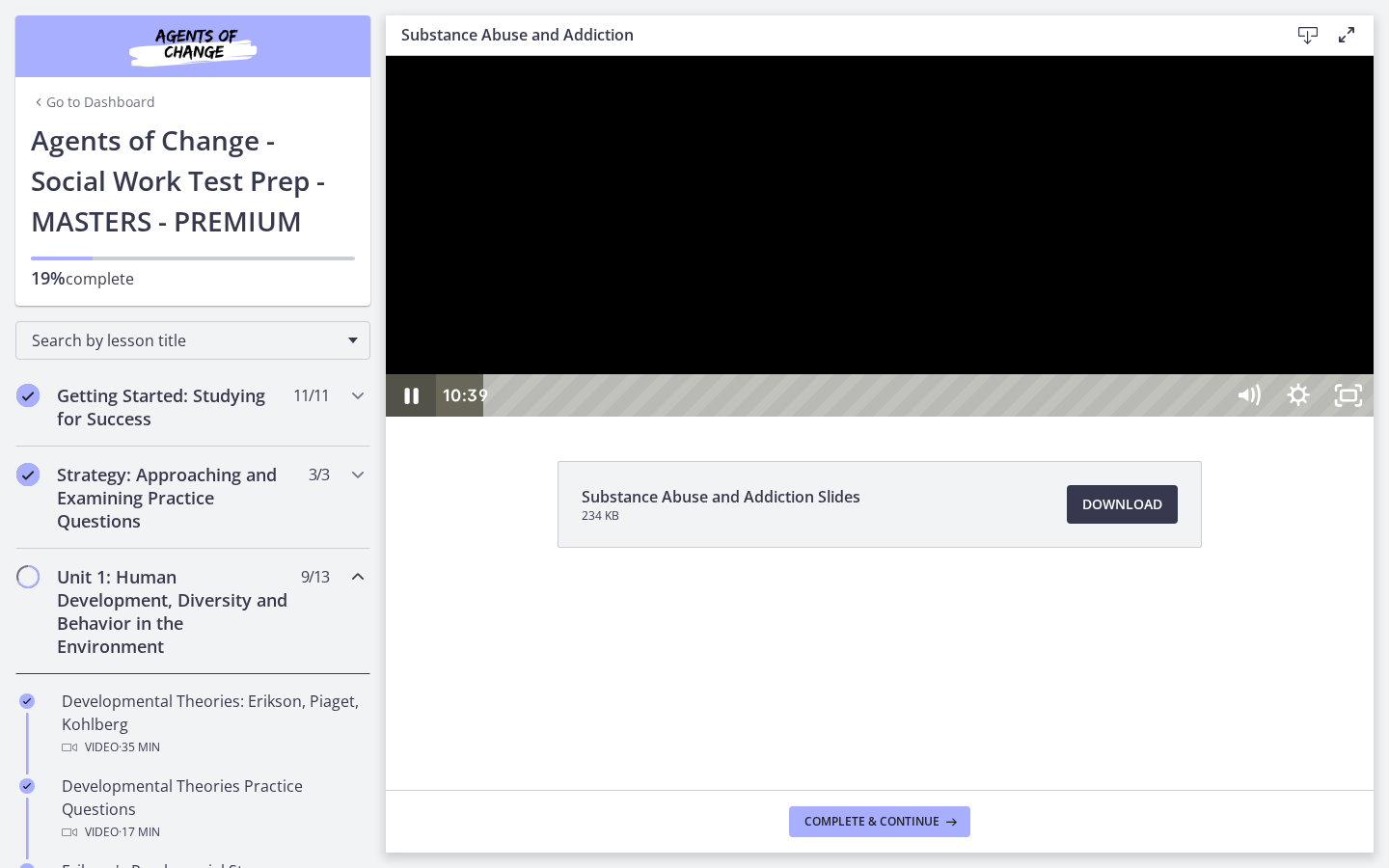 click 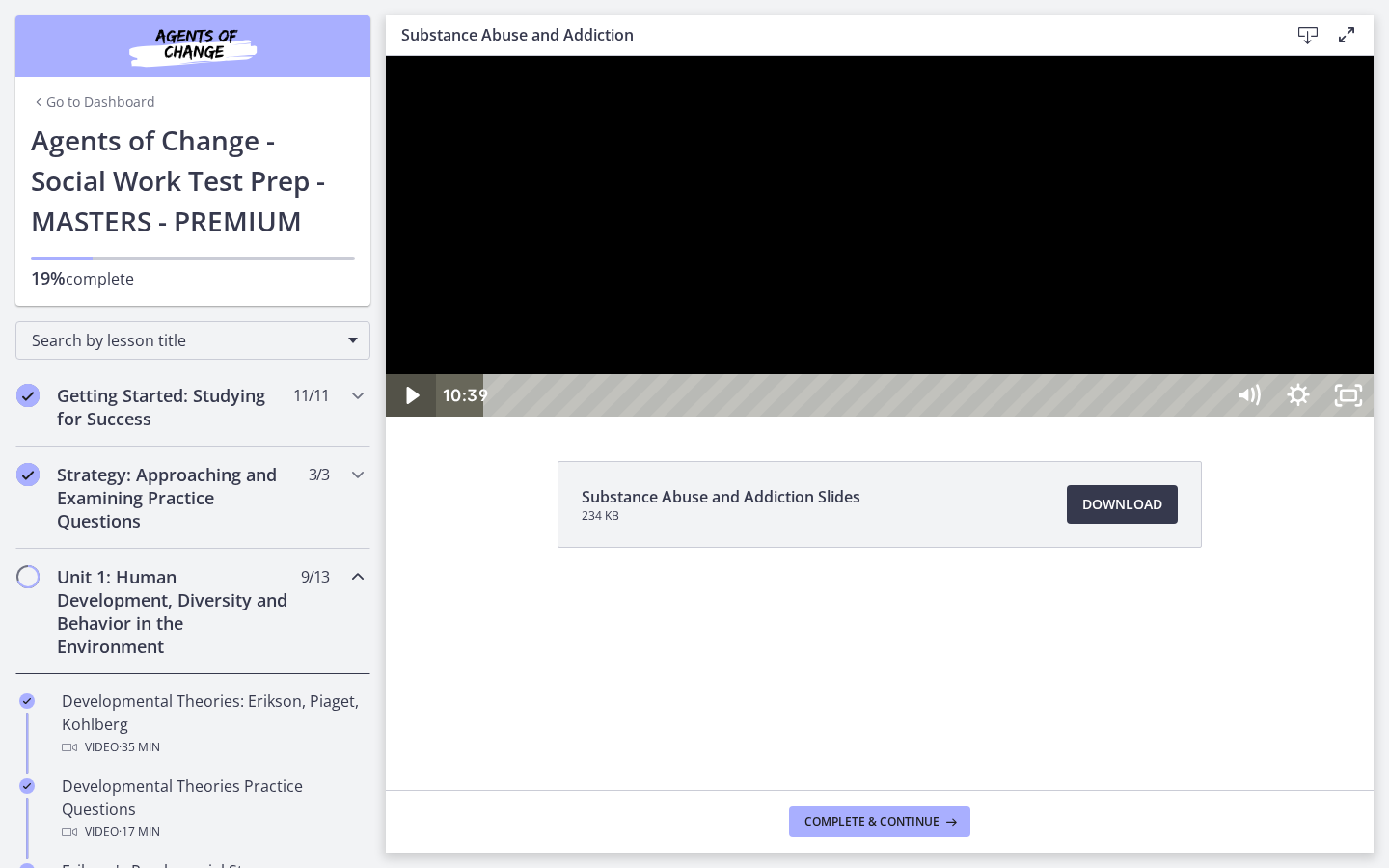 click 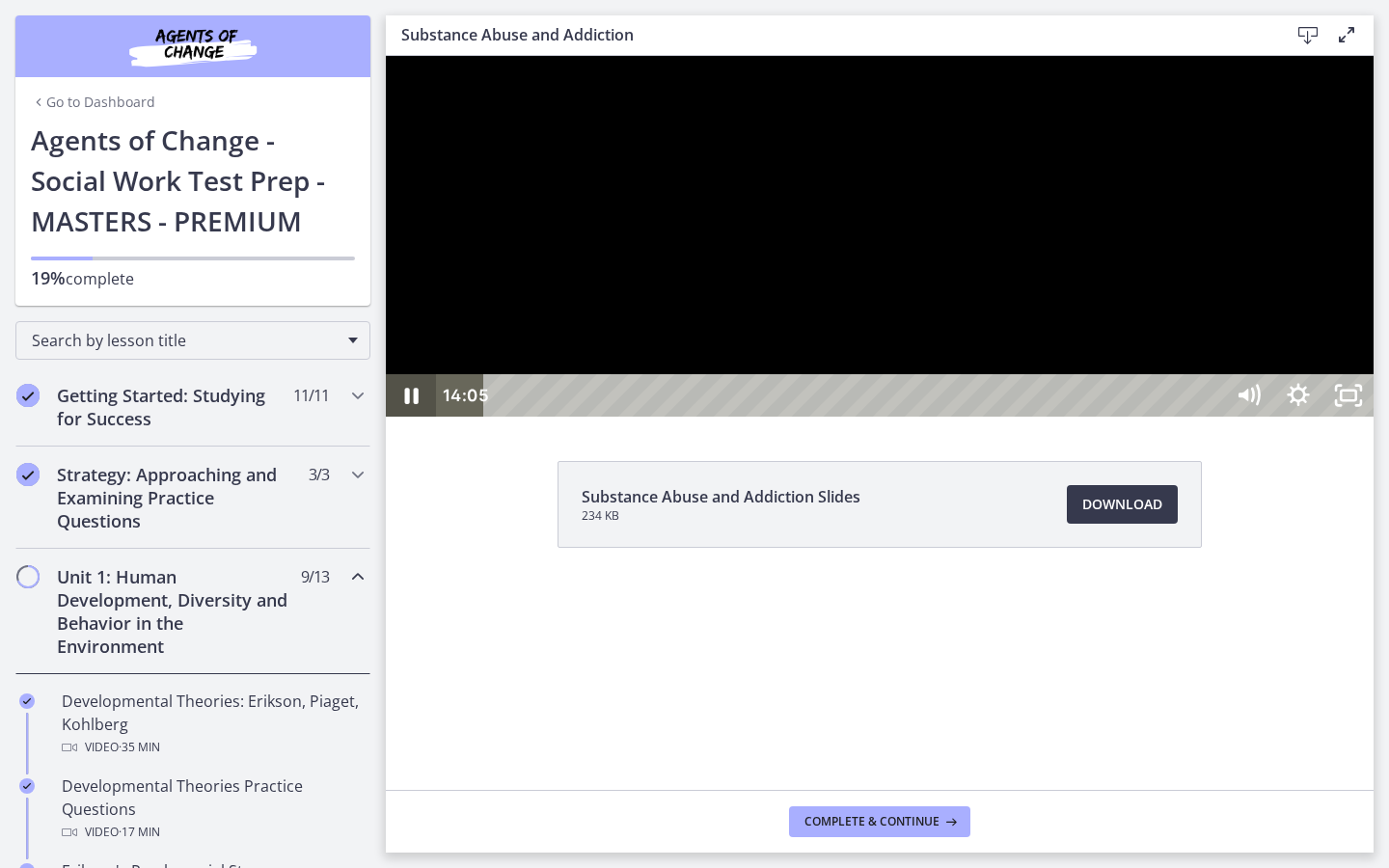 click 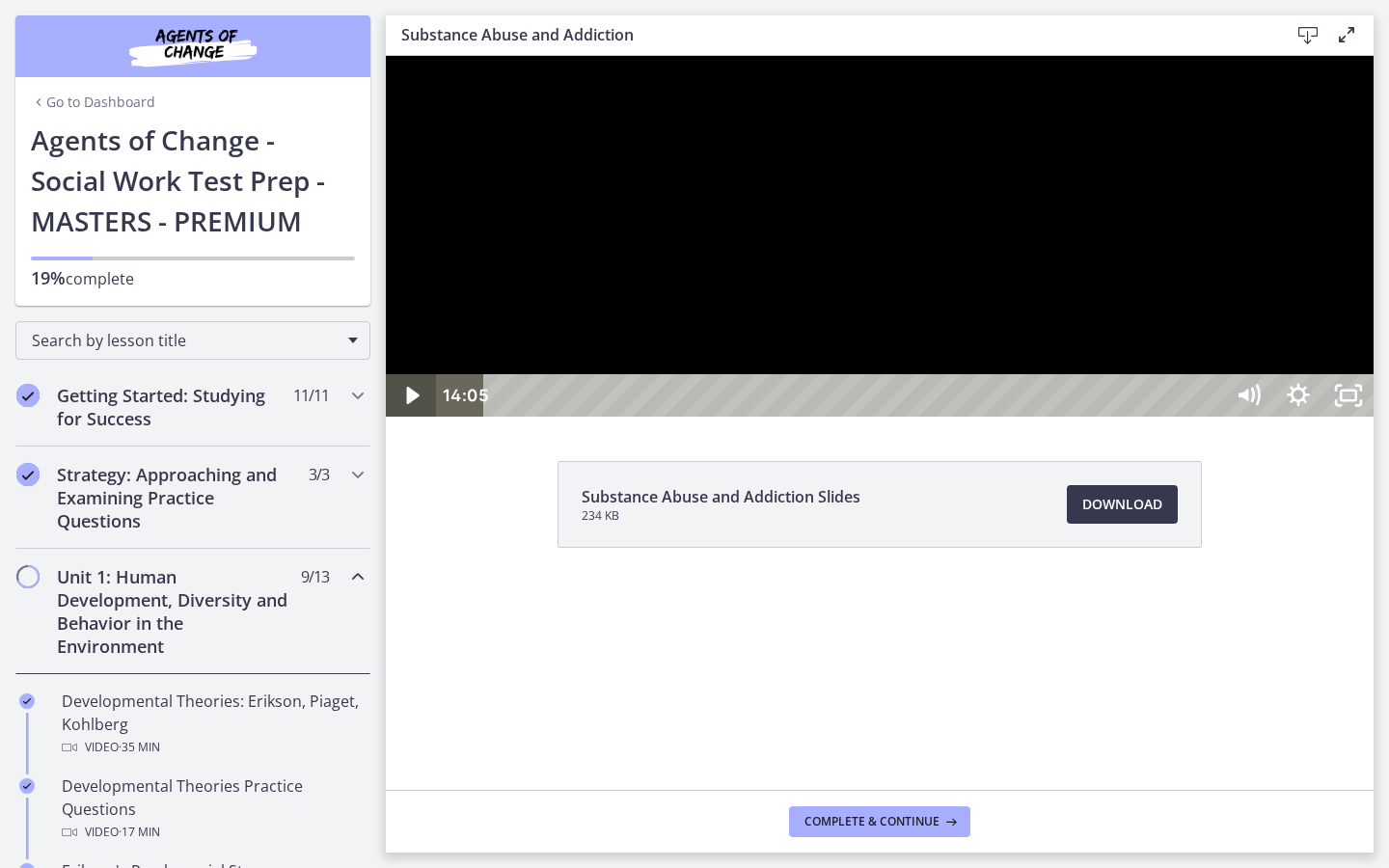 click 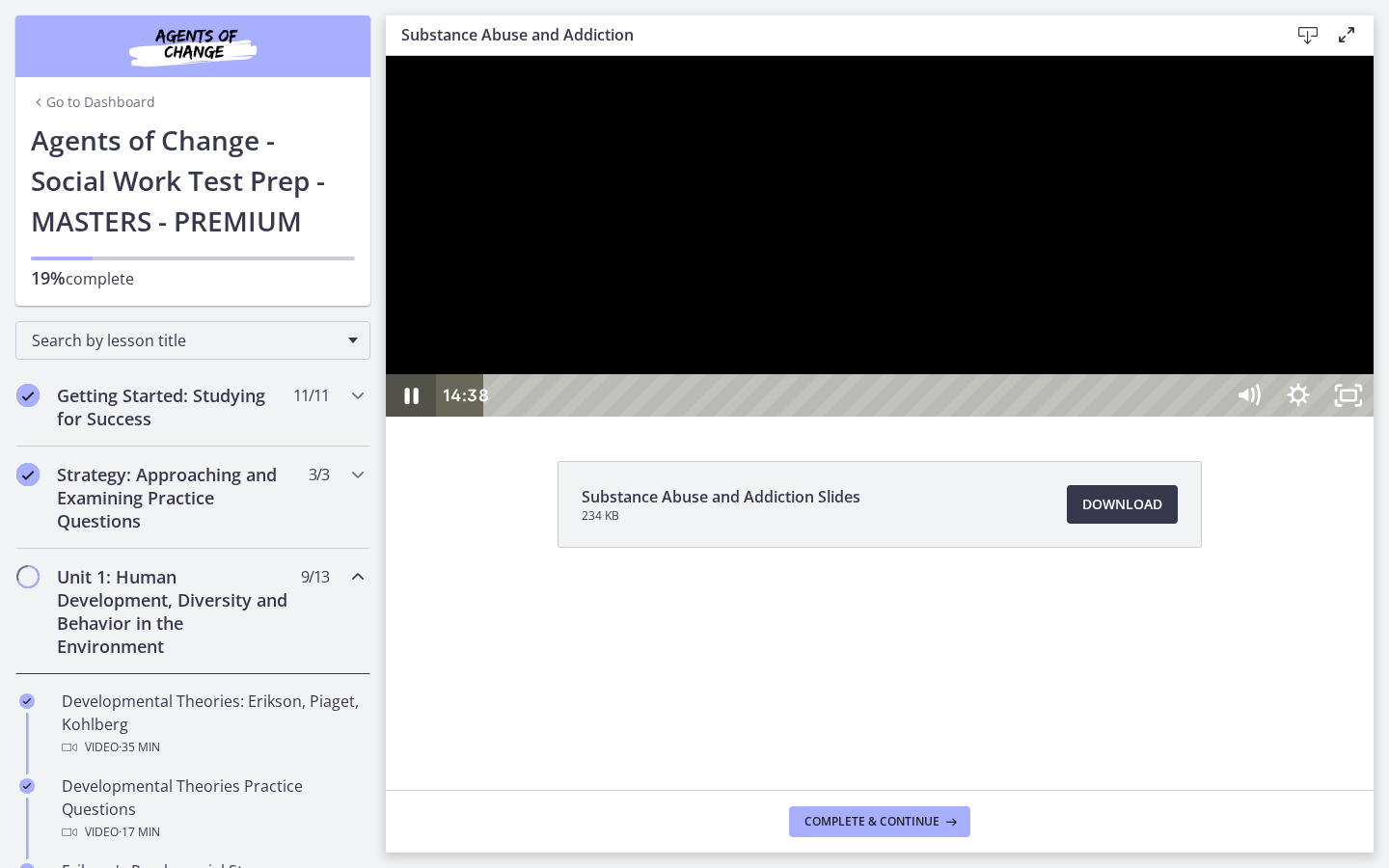 click 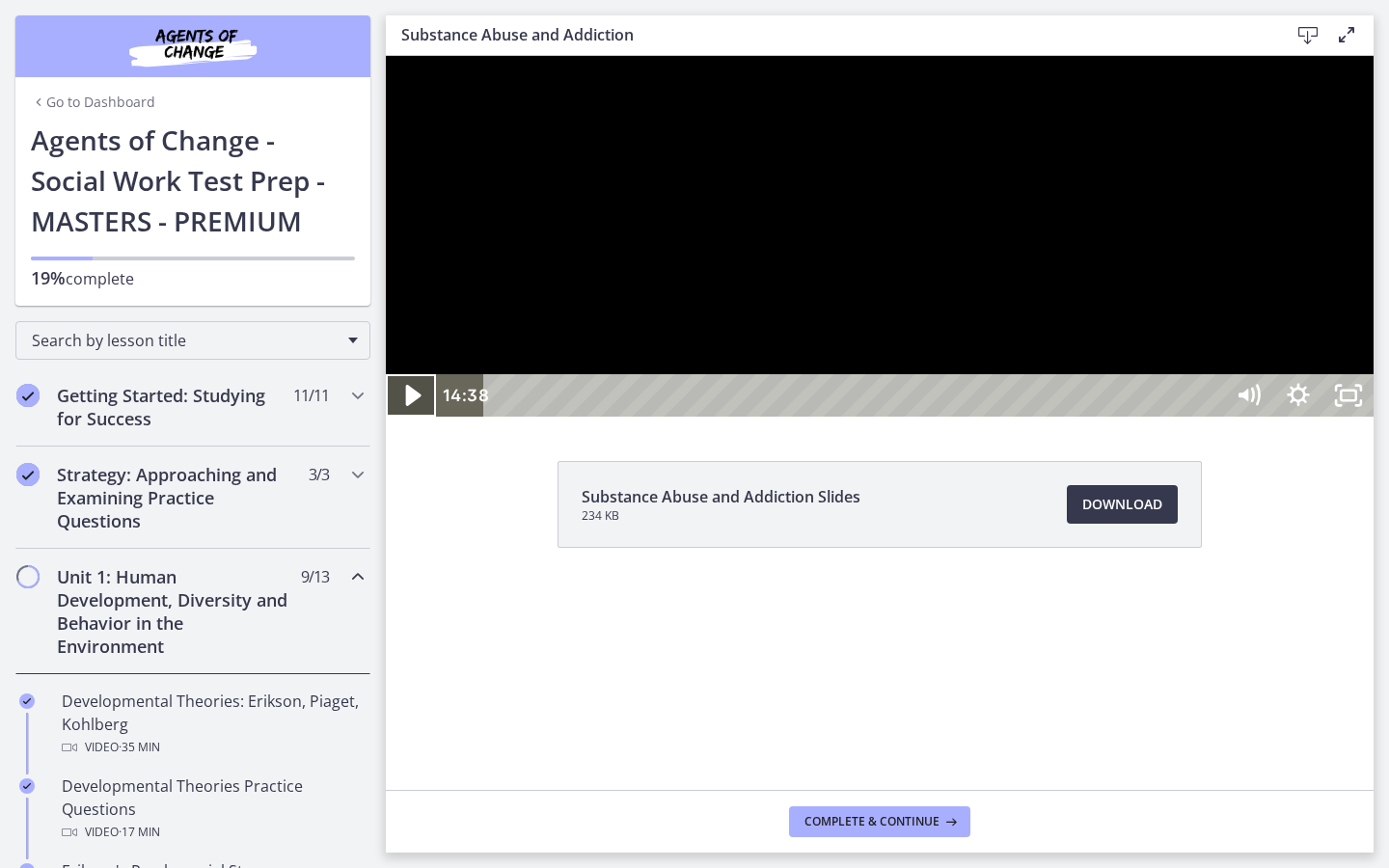 click 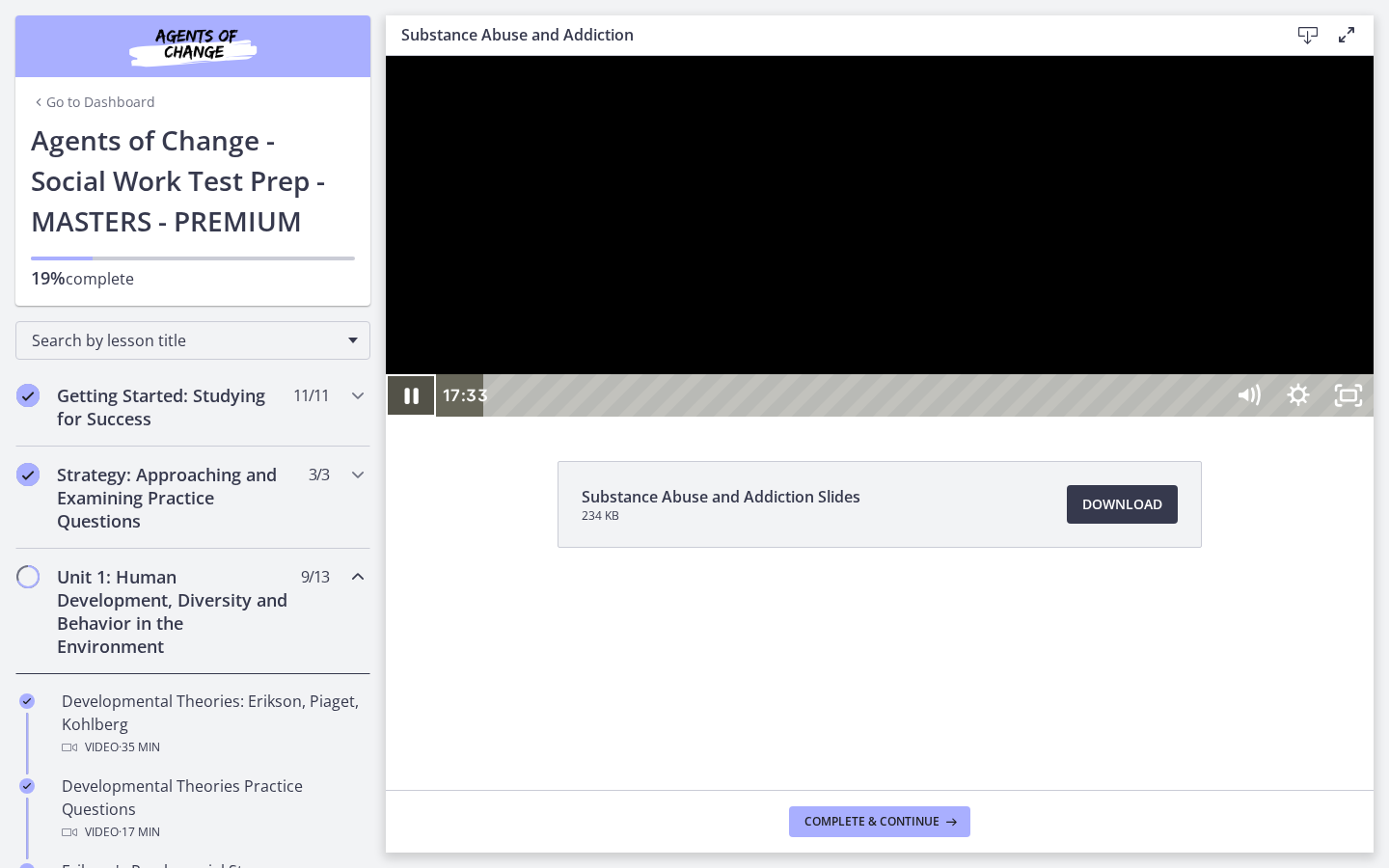 click 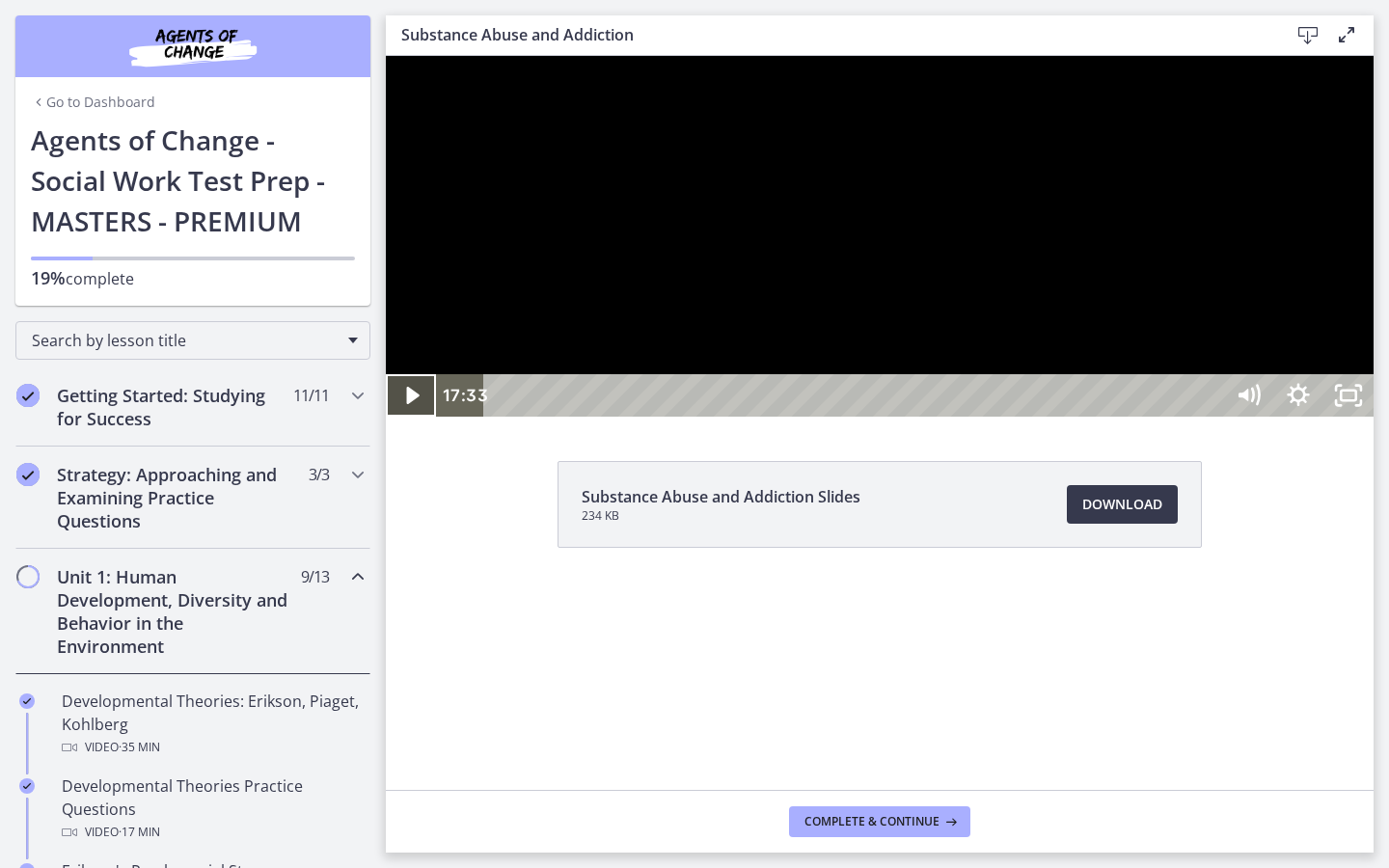 click 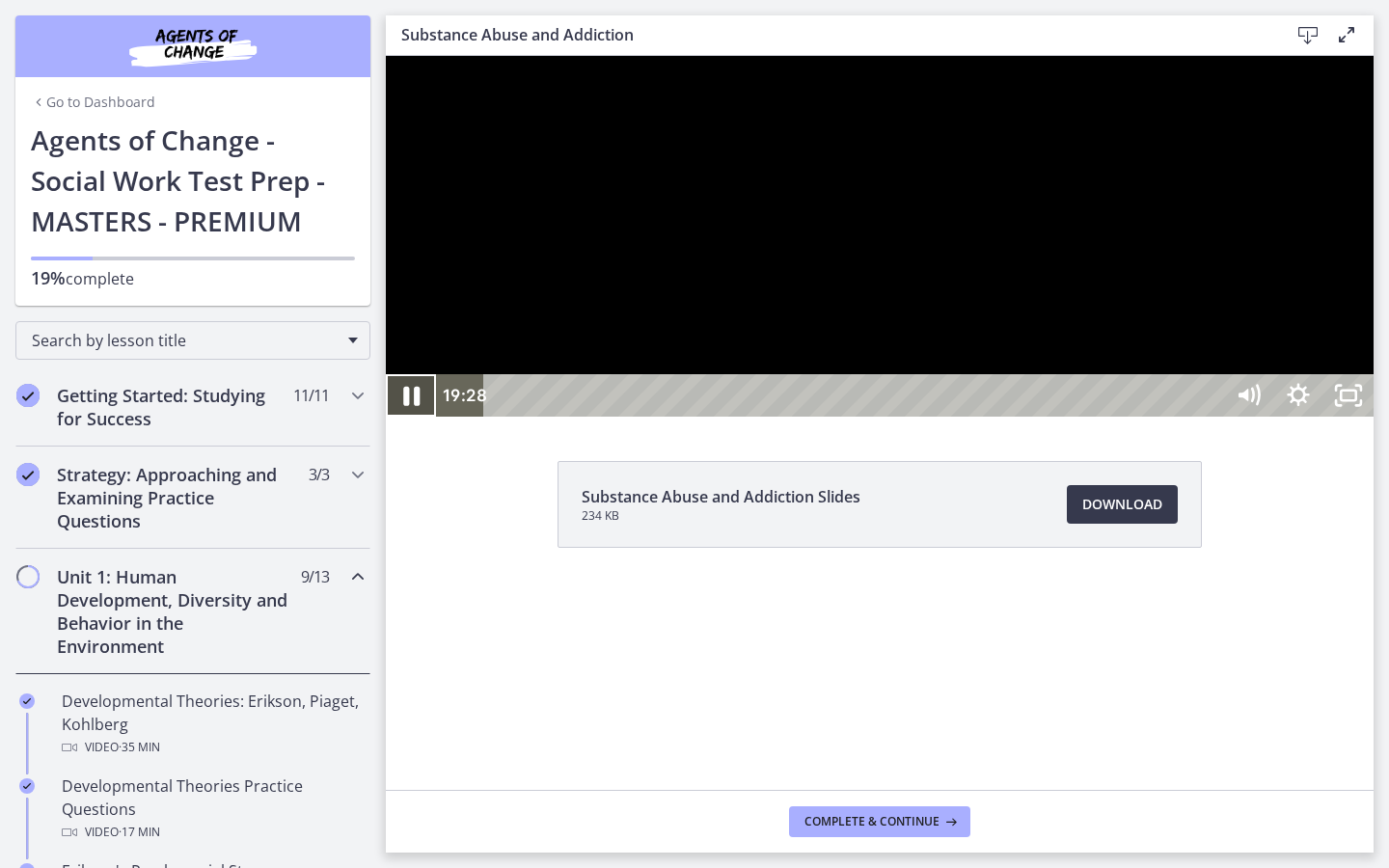 click 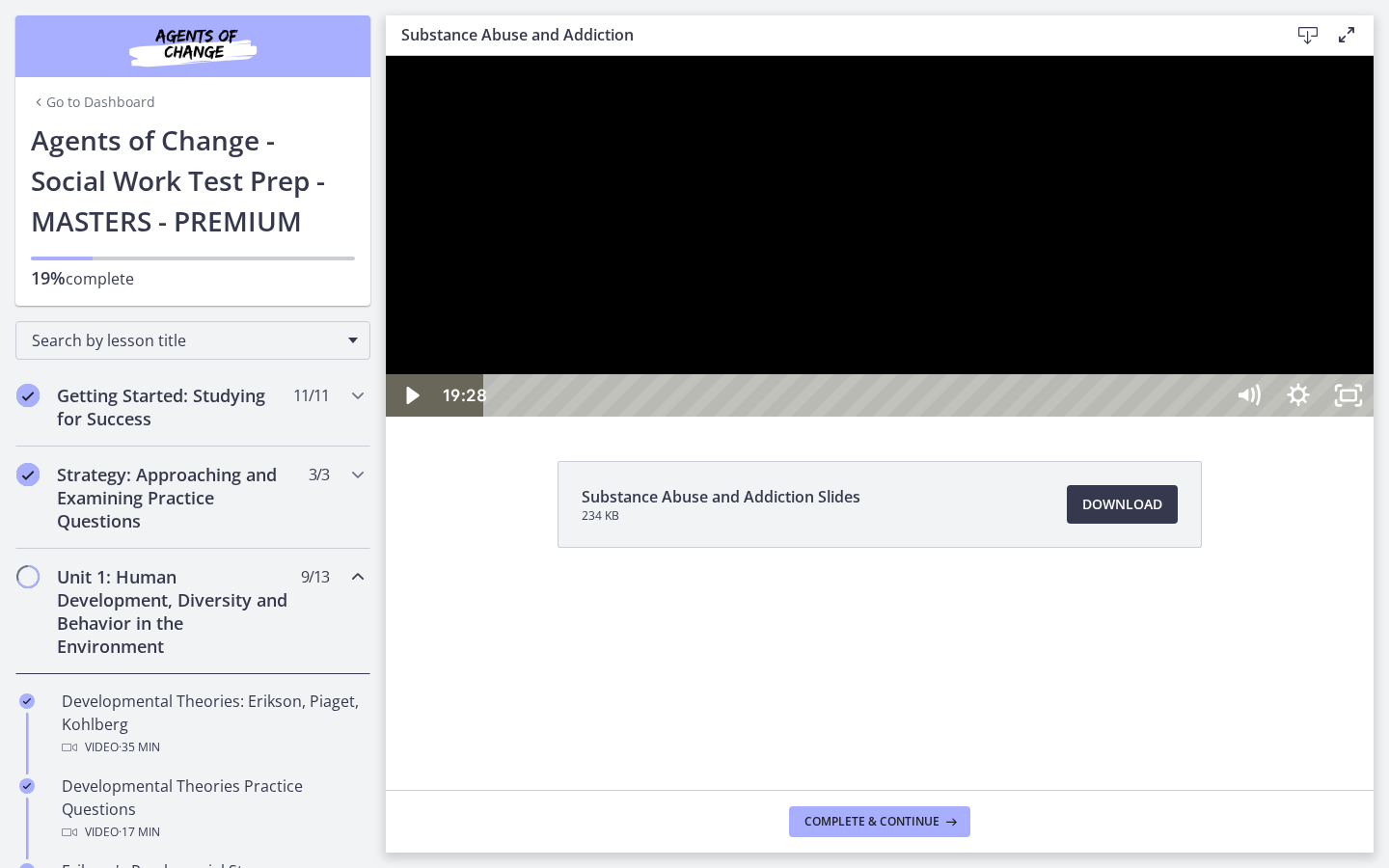 click at bounding box center (880, 236) 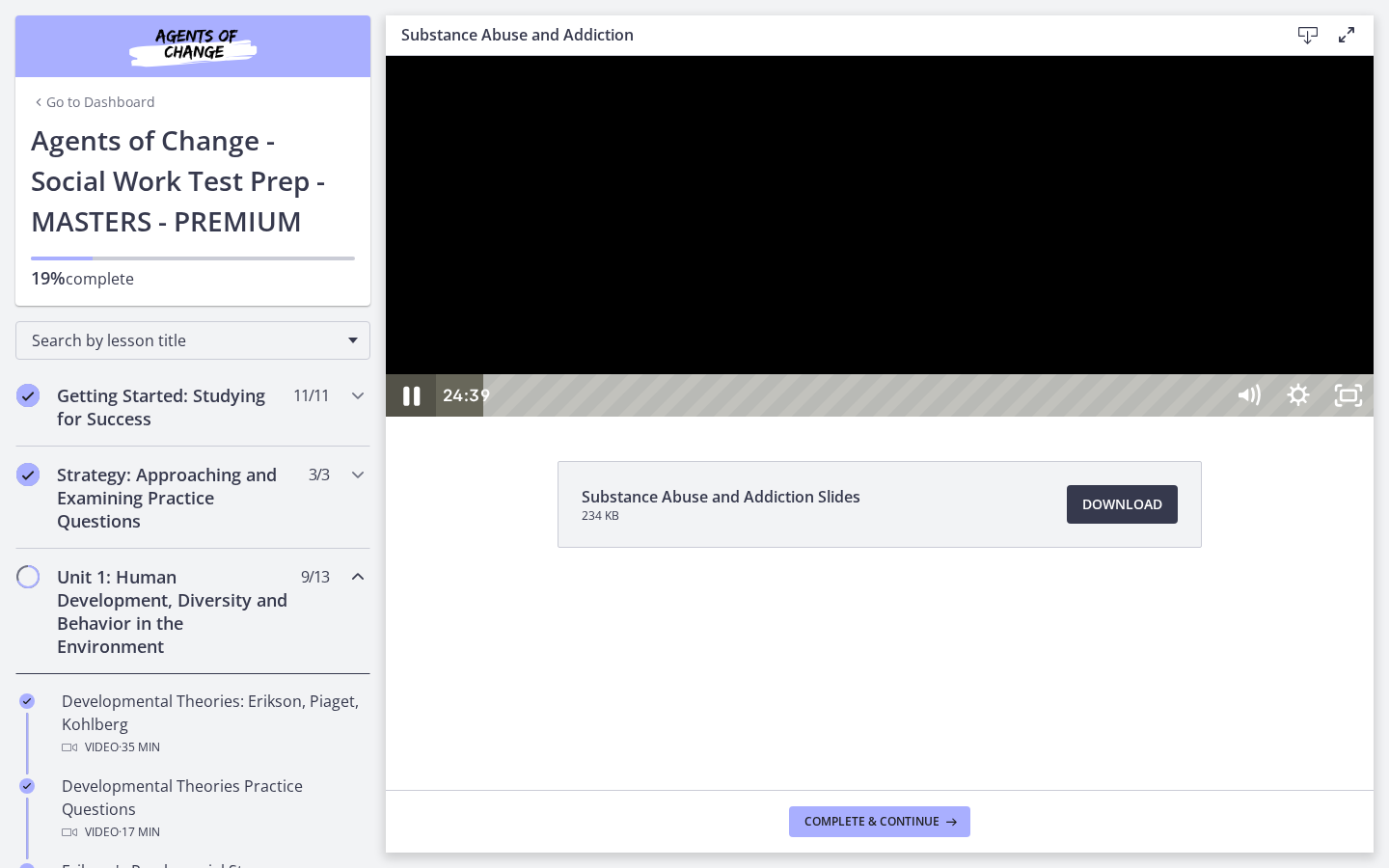 click 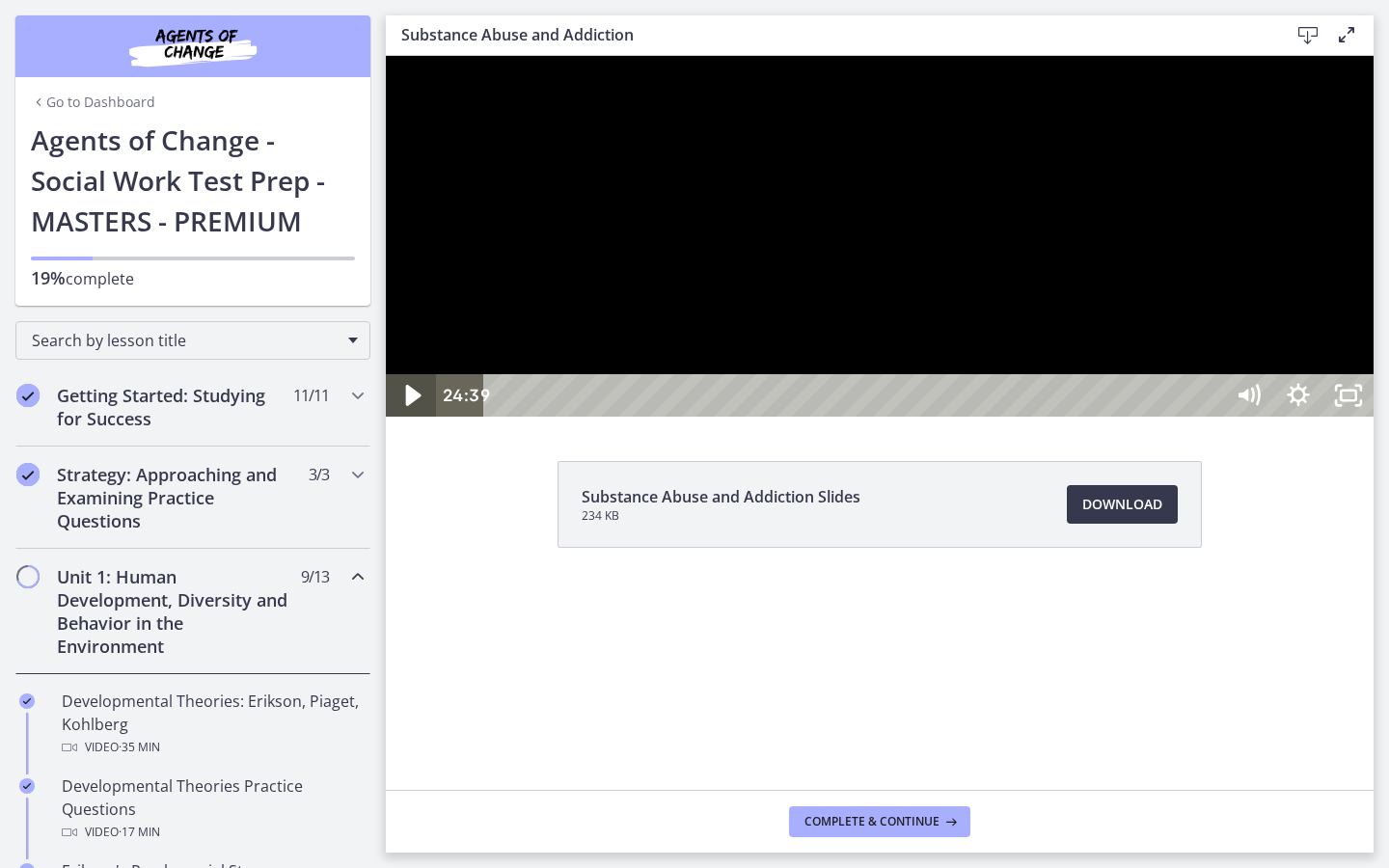click 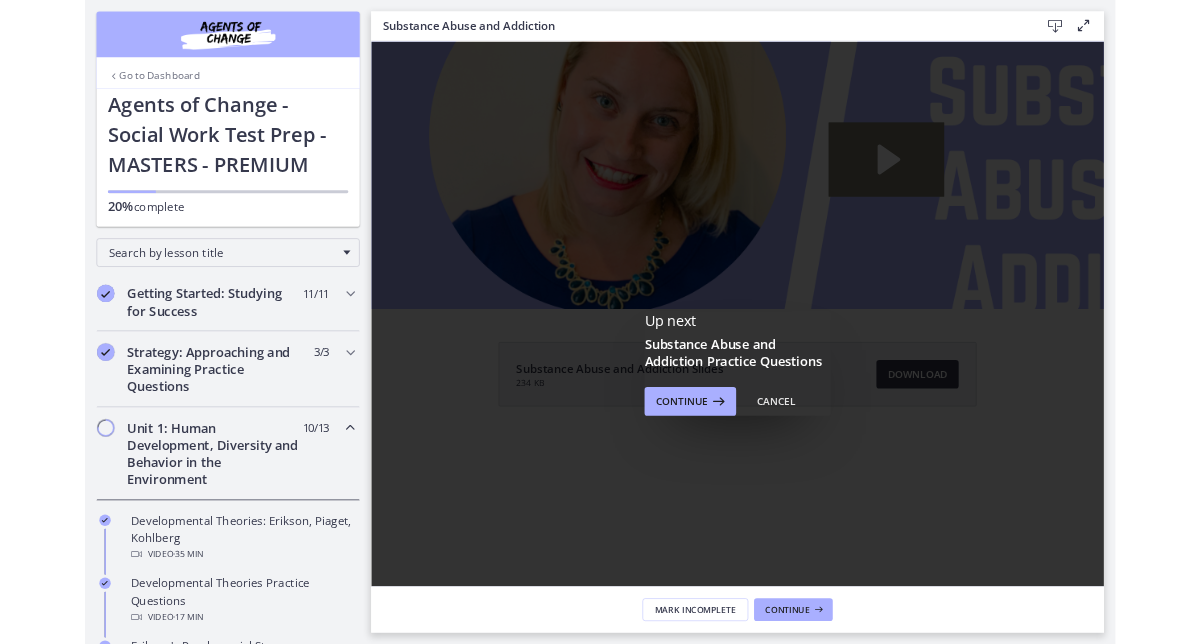 scroll, scrollTop: 0, scrollLeft: 0, axis: both 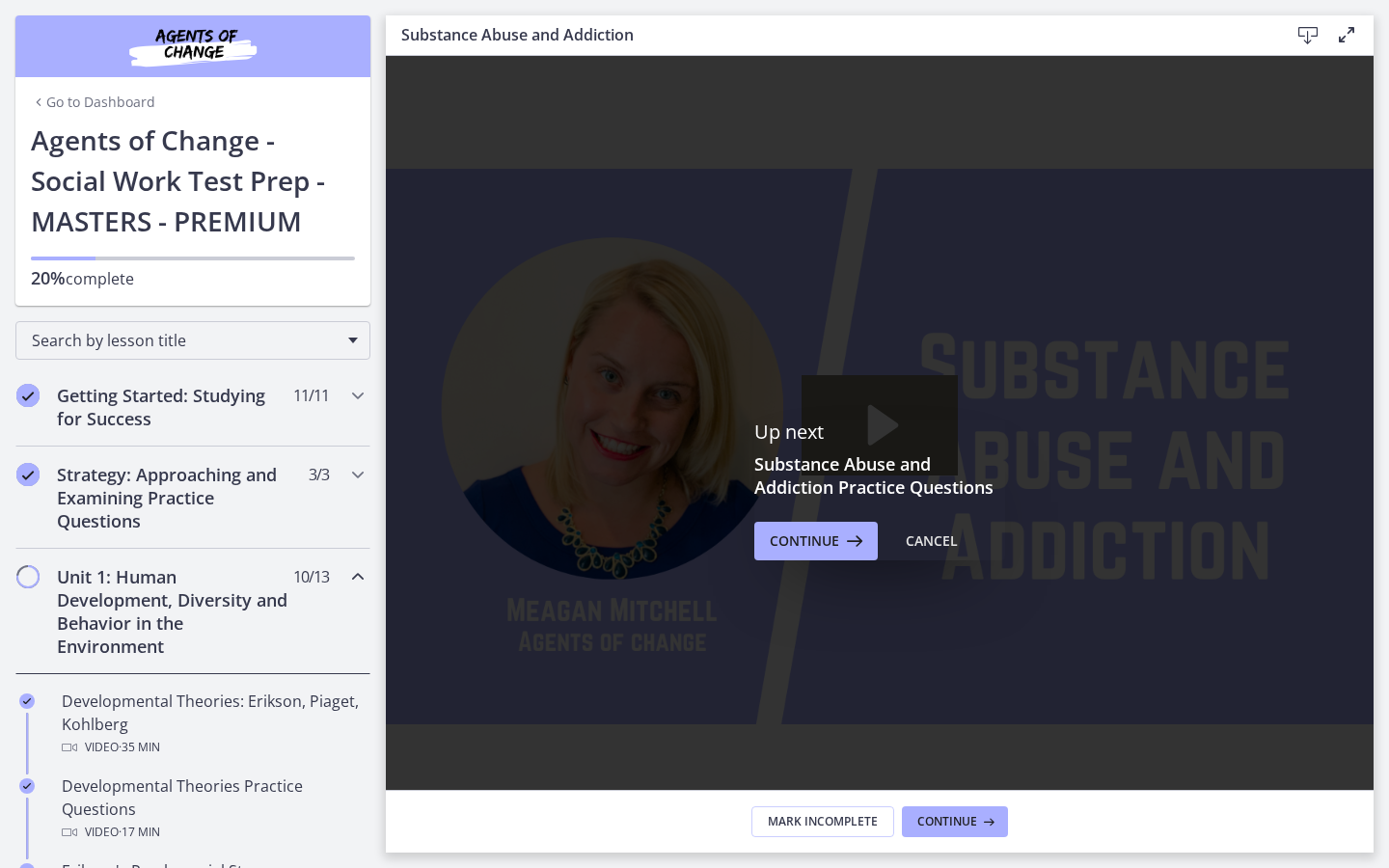 click 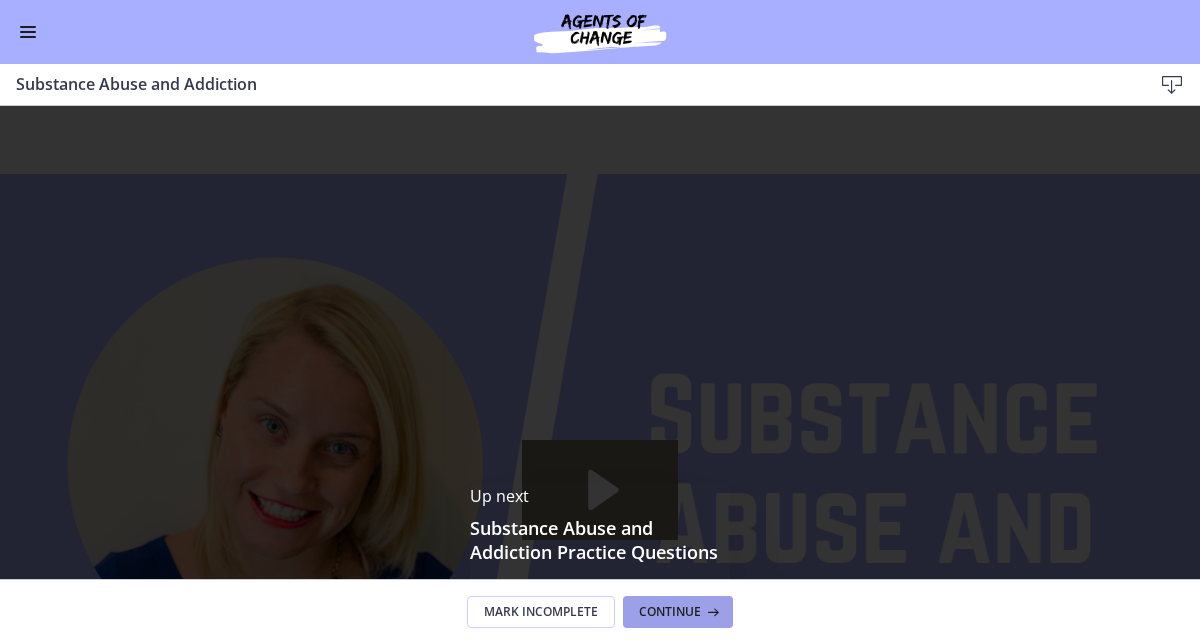 click on "Continue" at bounding box center [670, 612] 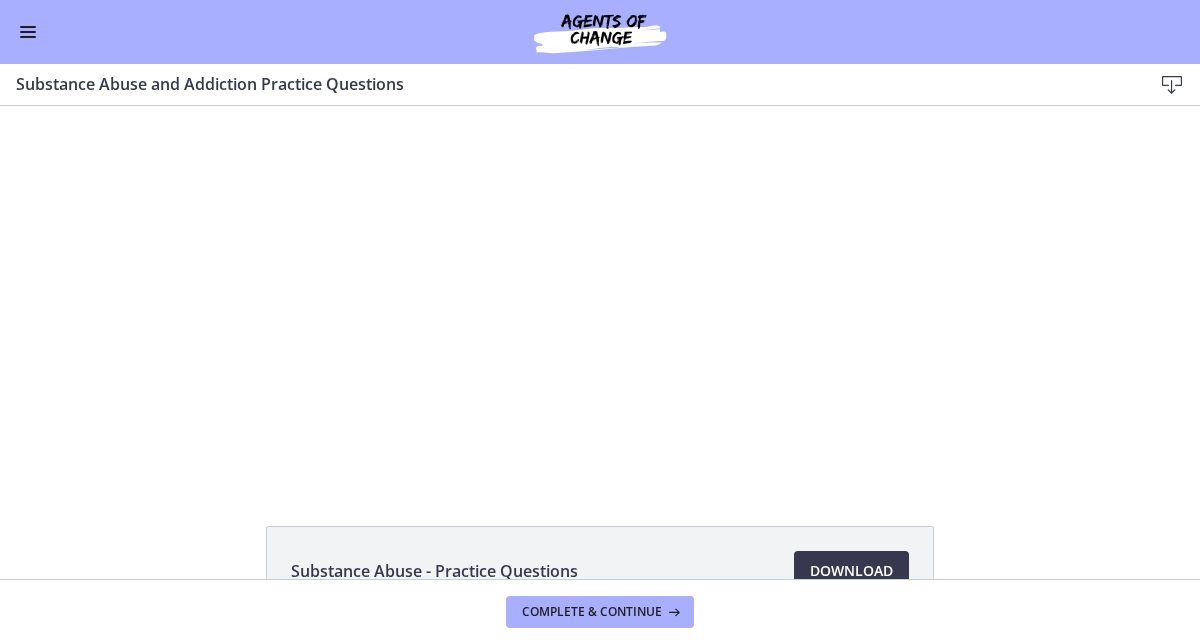 scroll, scrollTop: 0, scrollLeft: 0, axis: both 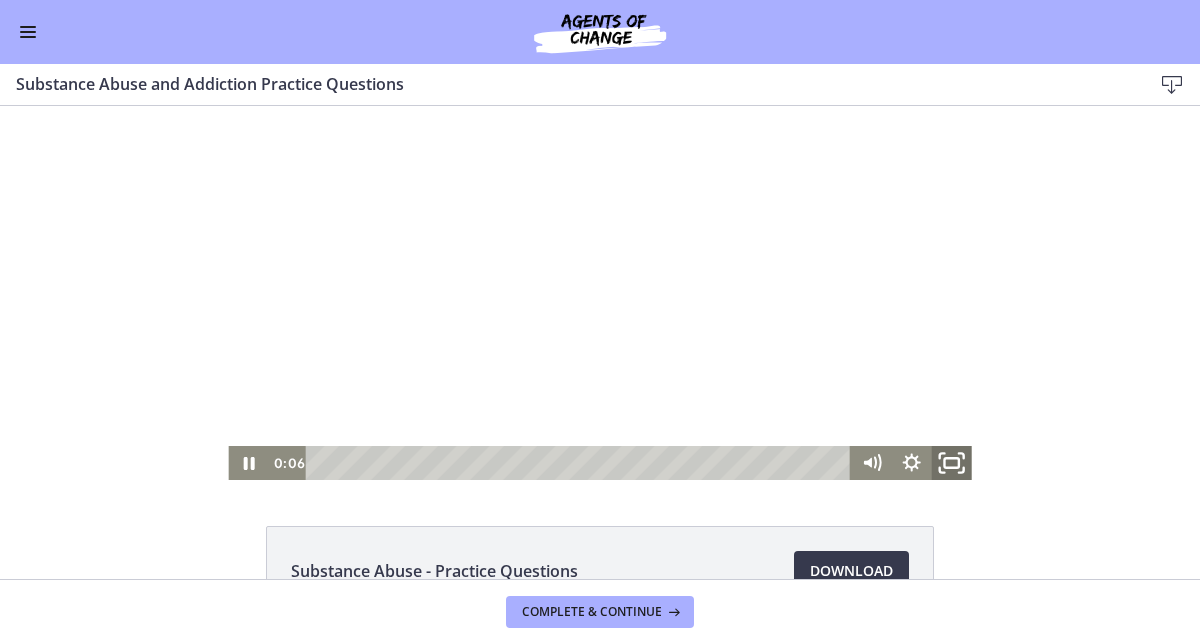 click 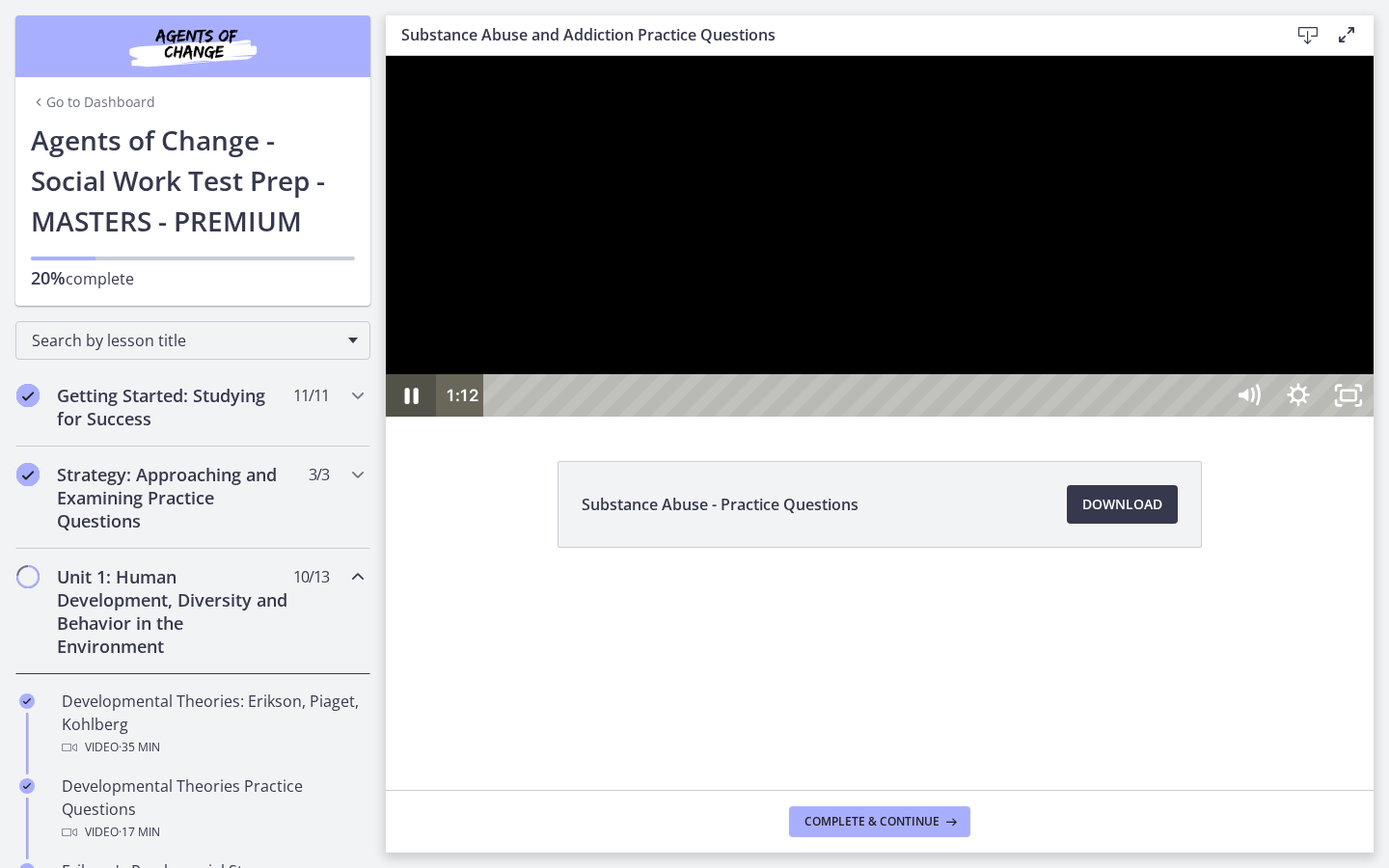 click 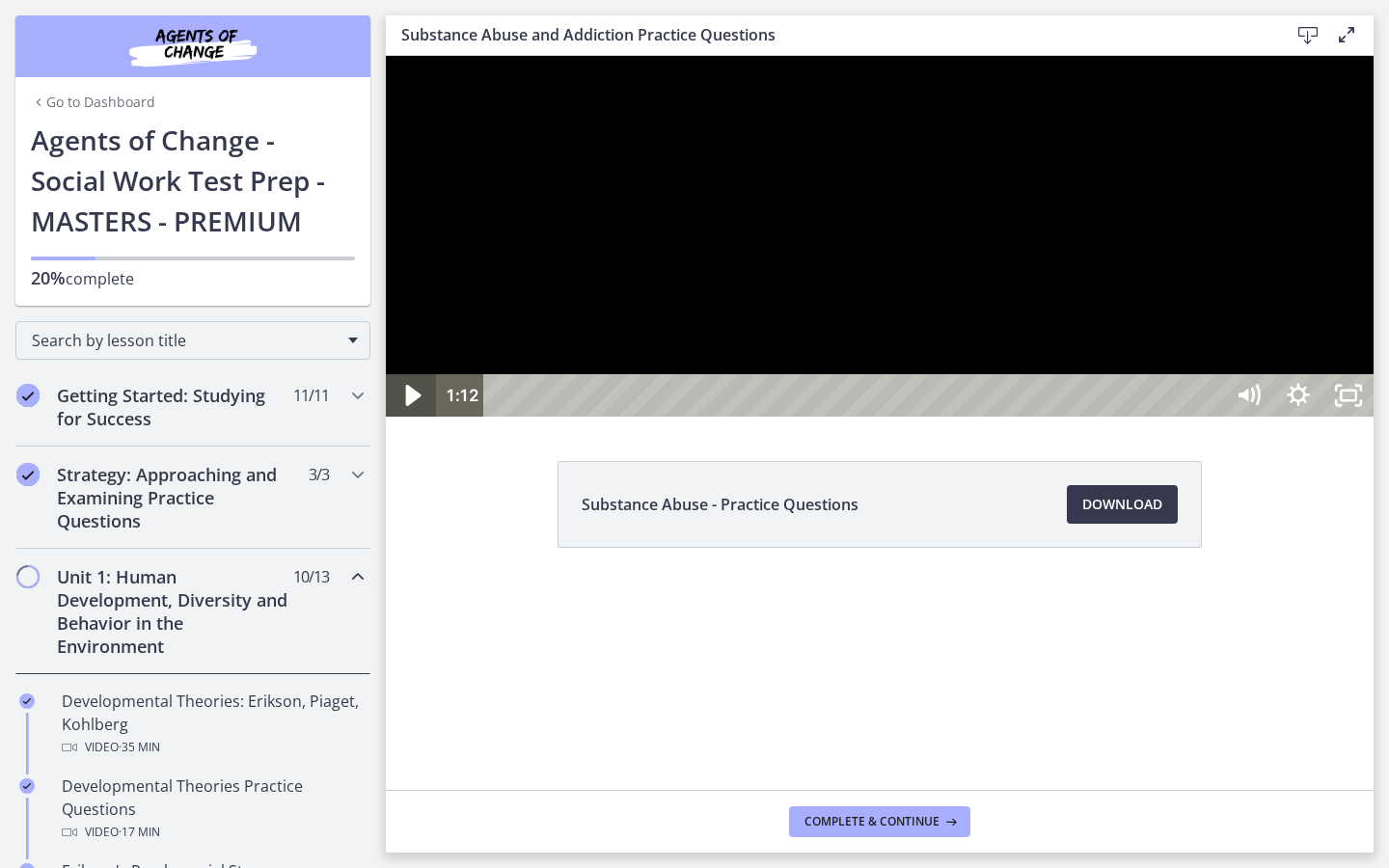 click 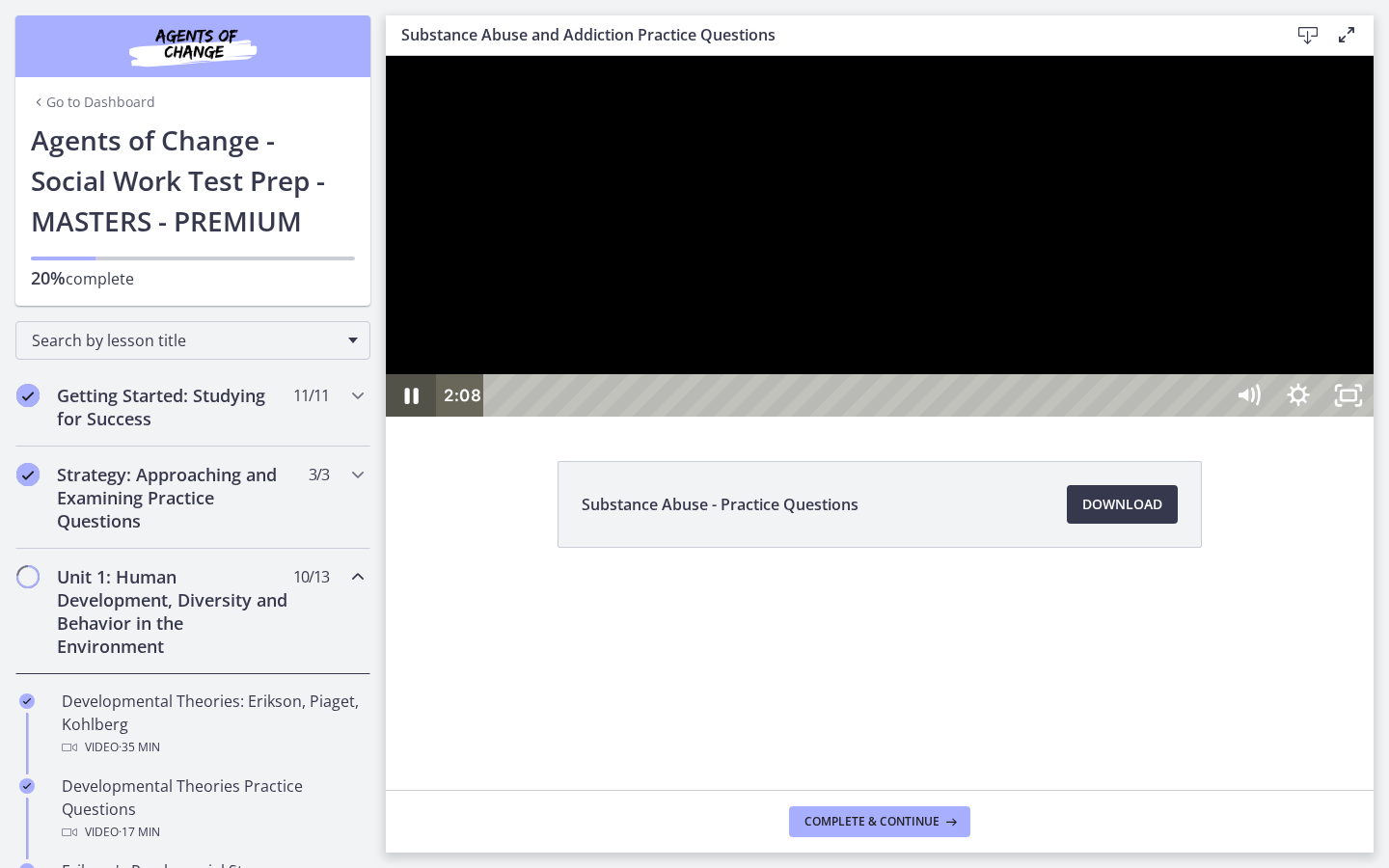 click 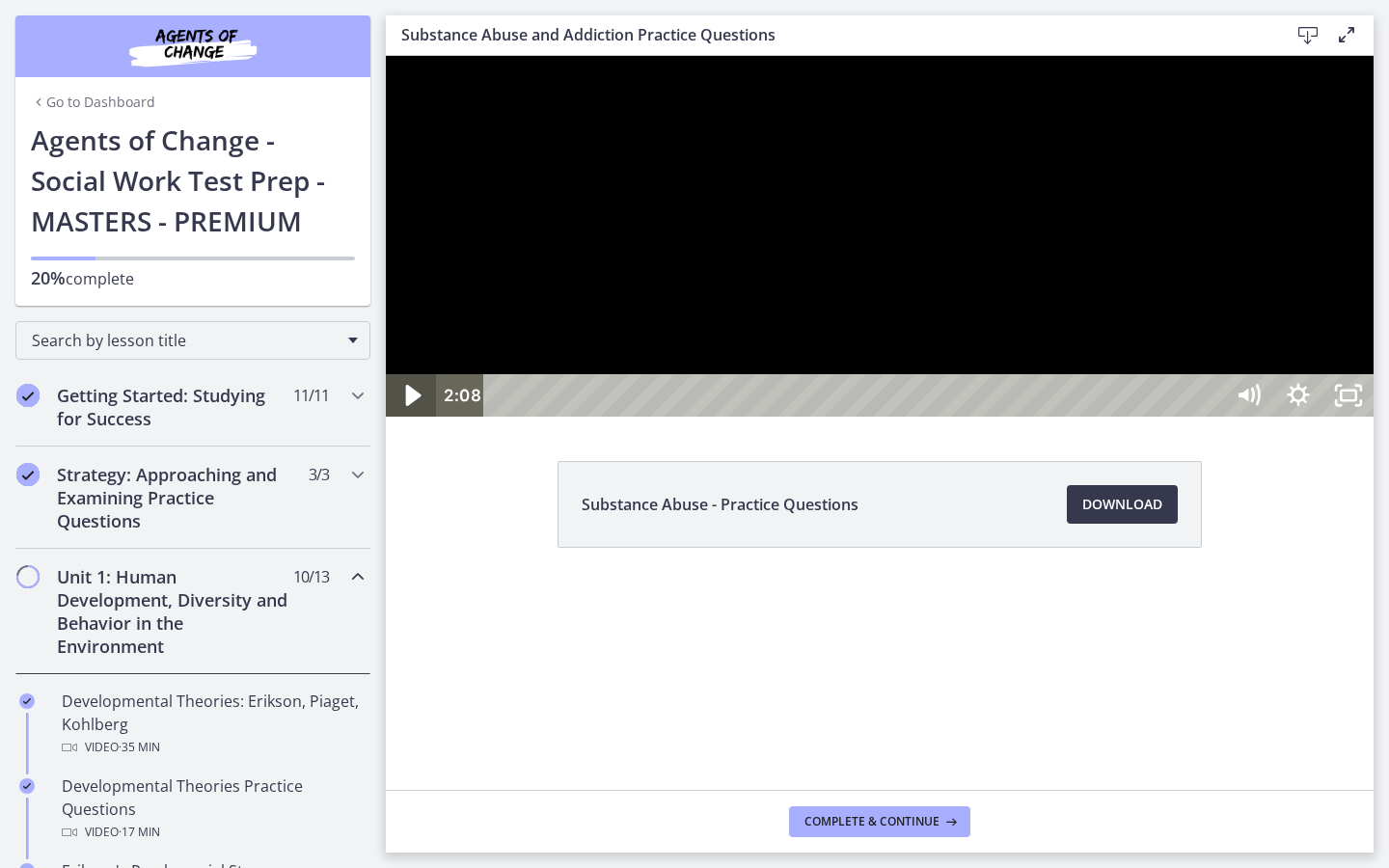 click 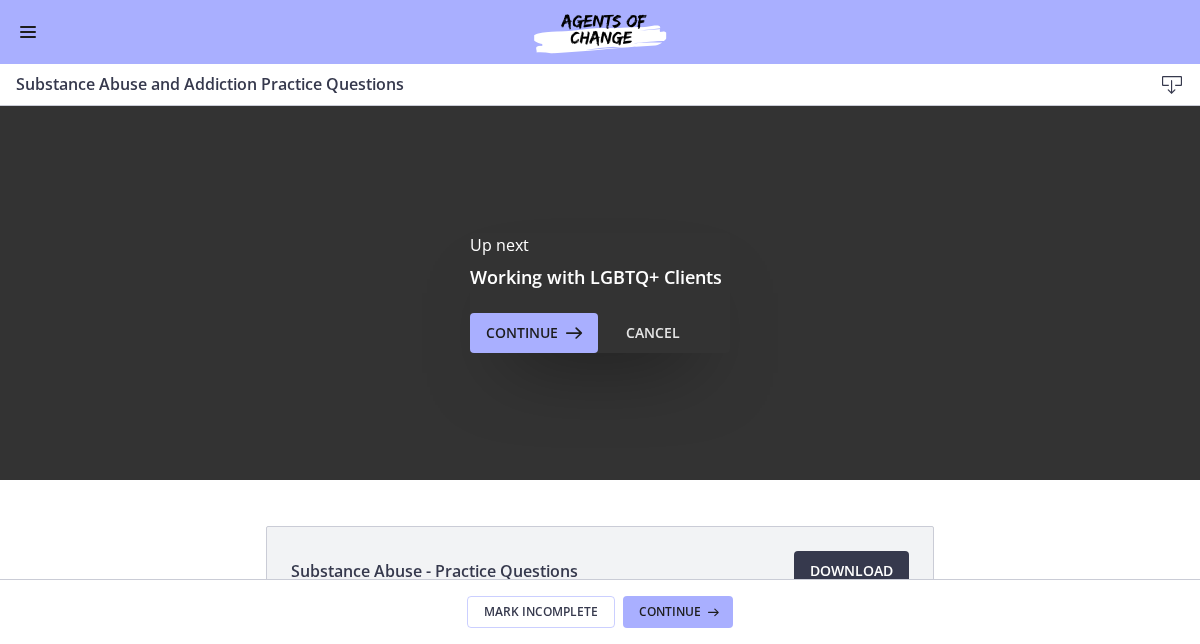 scroll, scrollTop: 133, scrollLeft: 0, axis: vertical 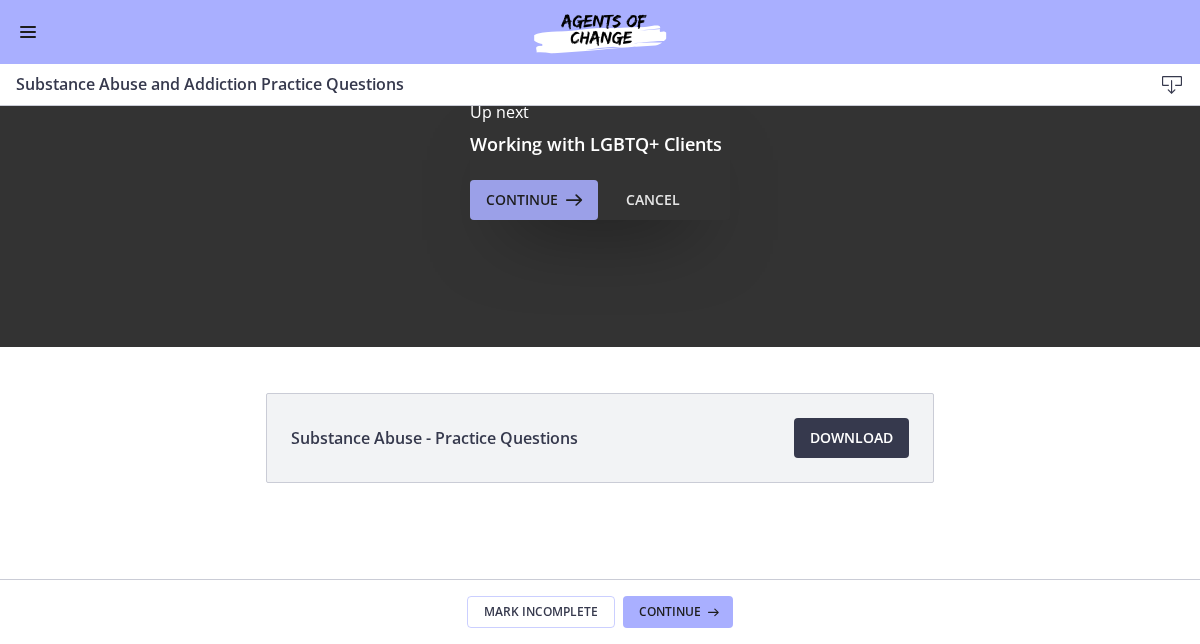 click on "Continue" at bounding box center (522, 200) 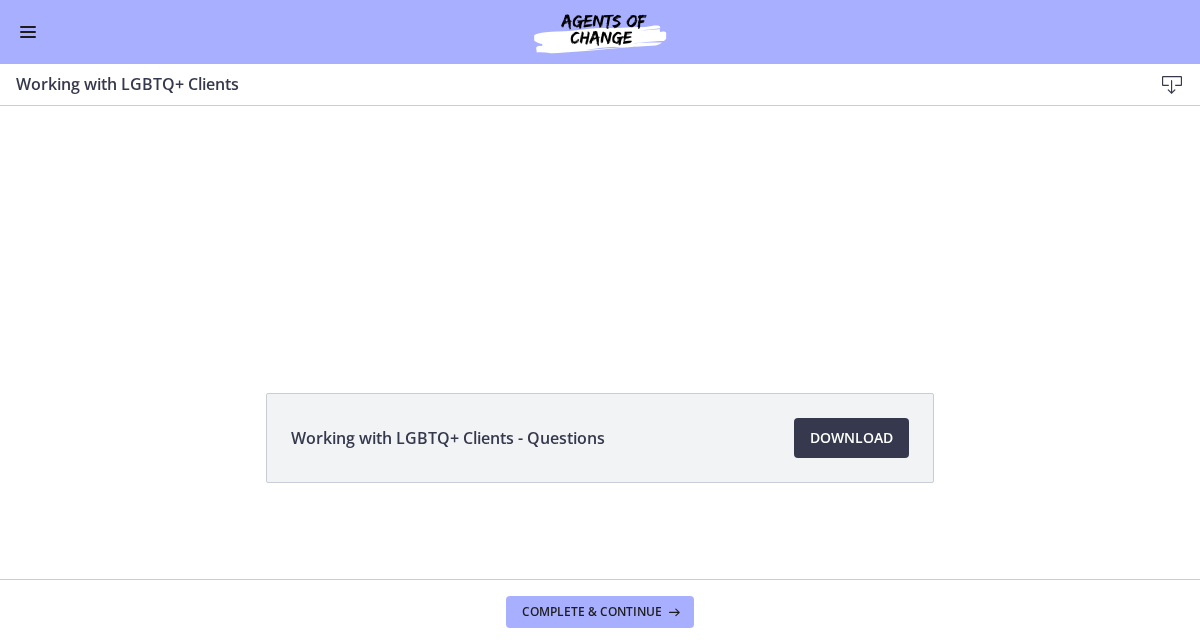 scroll, scrollTop: 0, scrollLeft: 0, axis: both 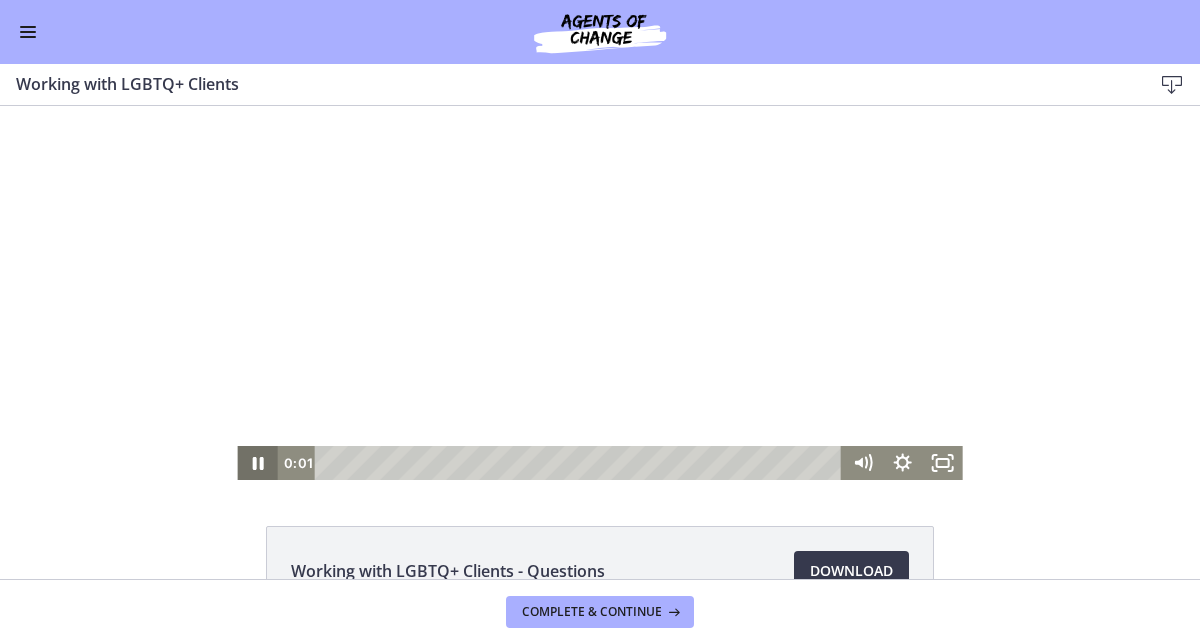 click 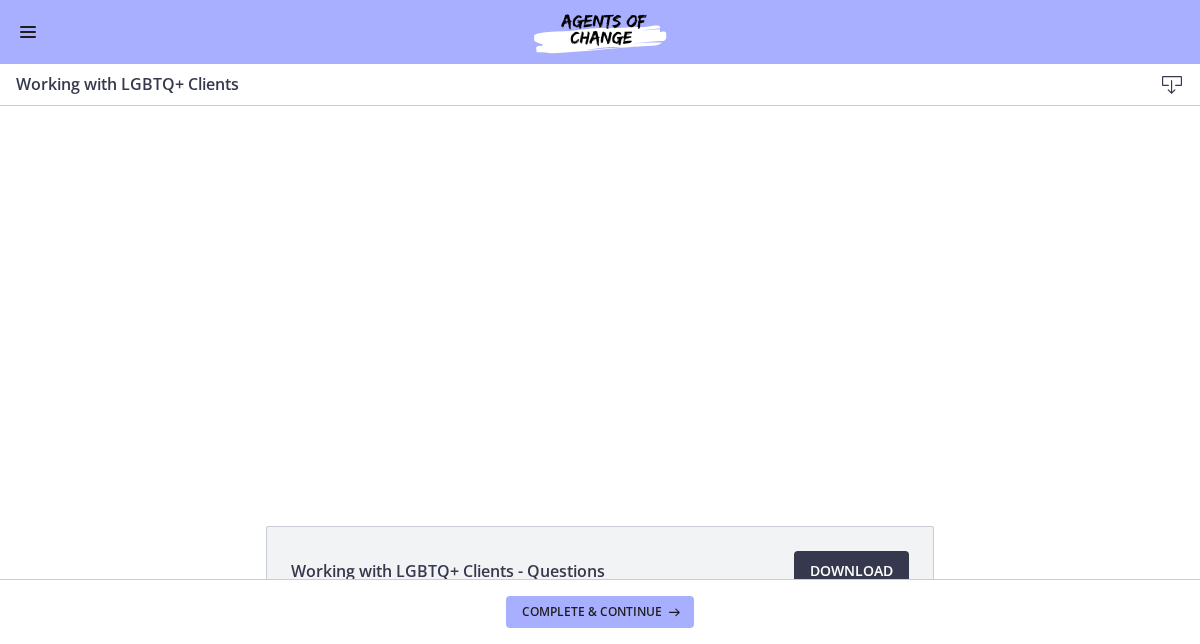 click at bounding box center [28, 27] 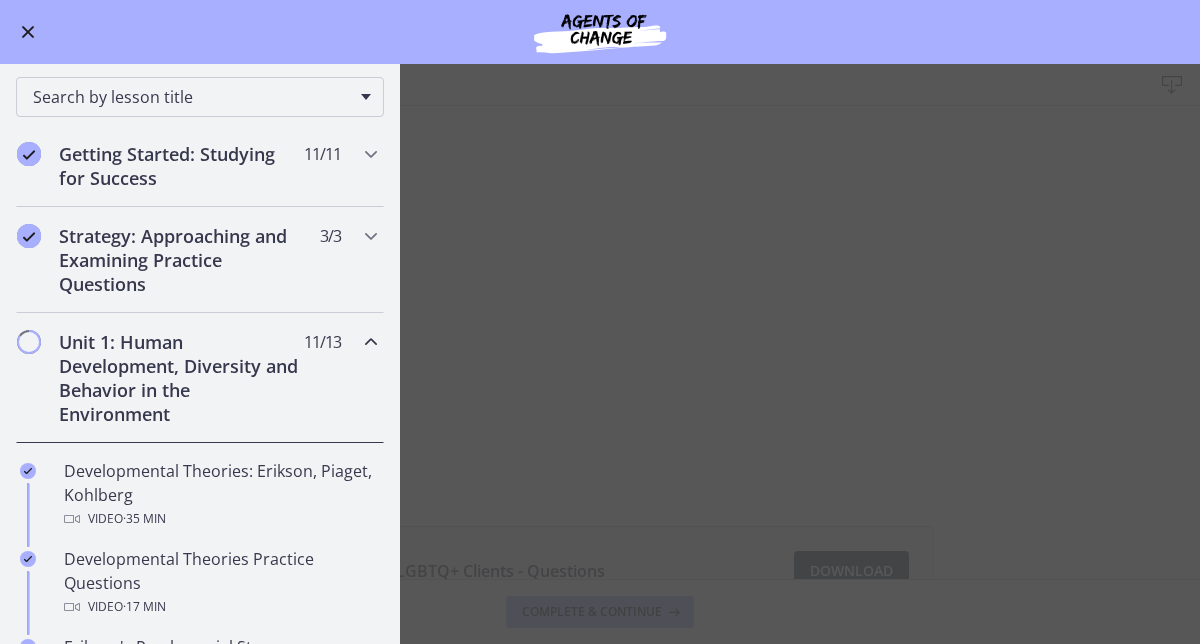 scroll, scrollTop: 176, scrollLeft: 0, axis: vertical 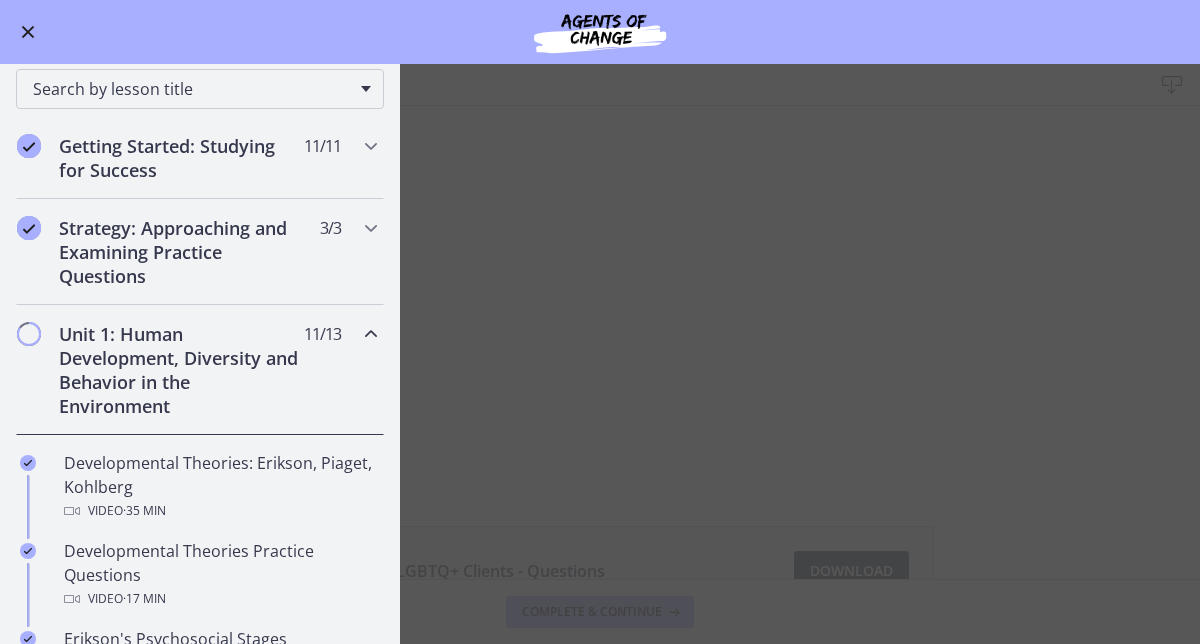 click at bounding box center [371, 334] 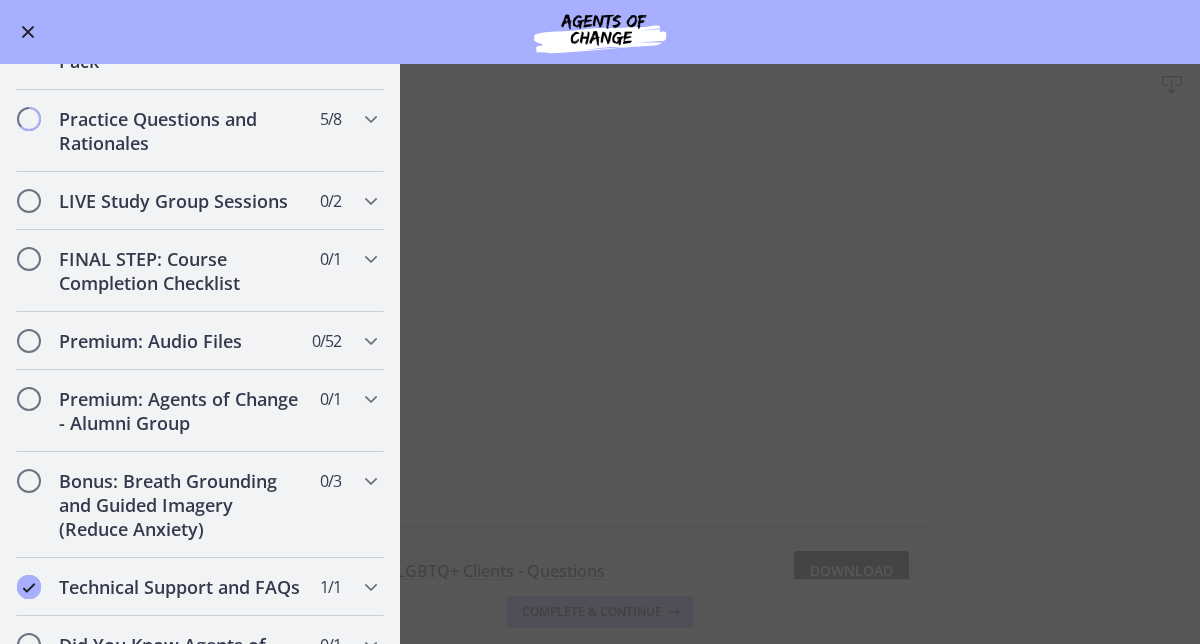 scroll, scrollTop: 869, scrollLeft: 0, axis: vertical 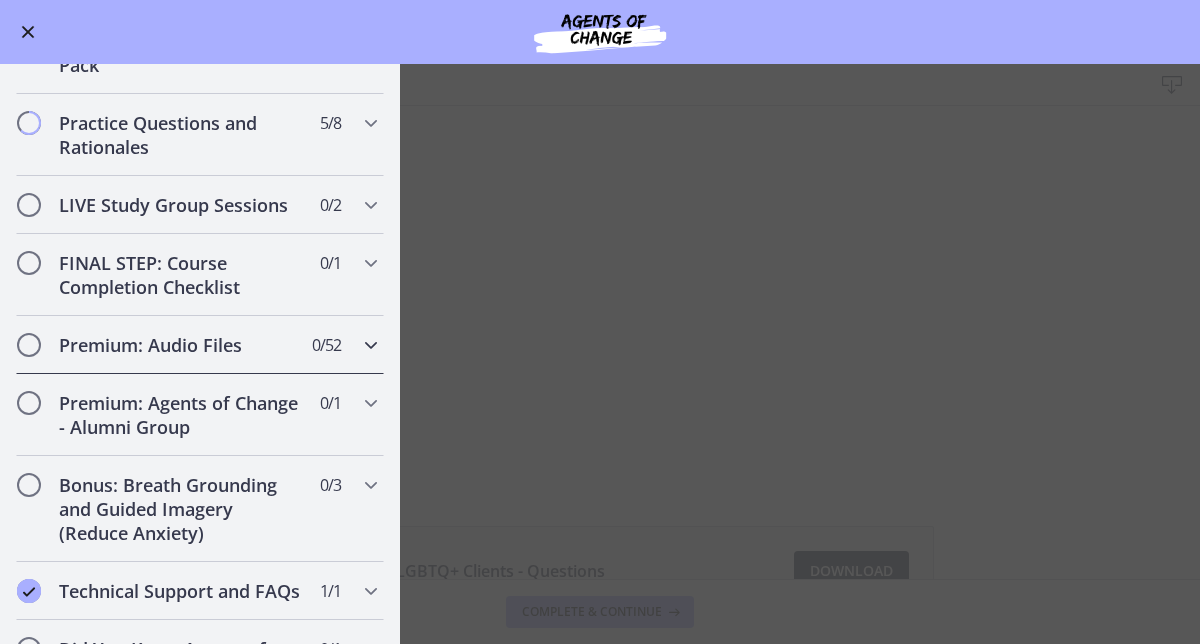 click at bounding box center [371, 345] 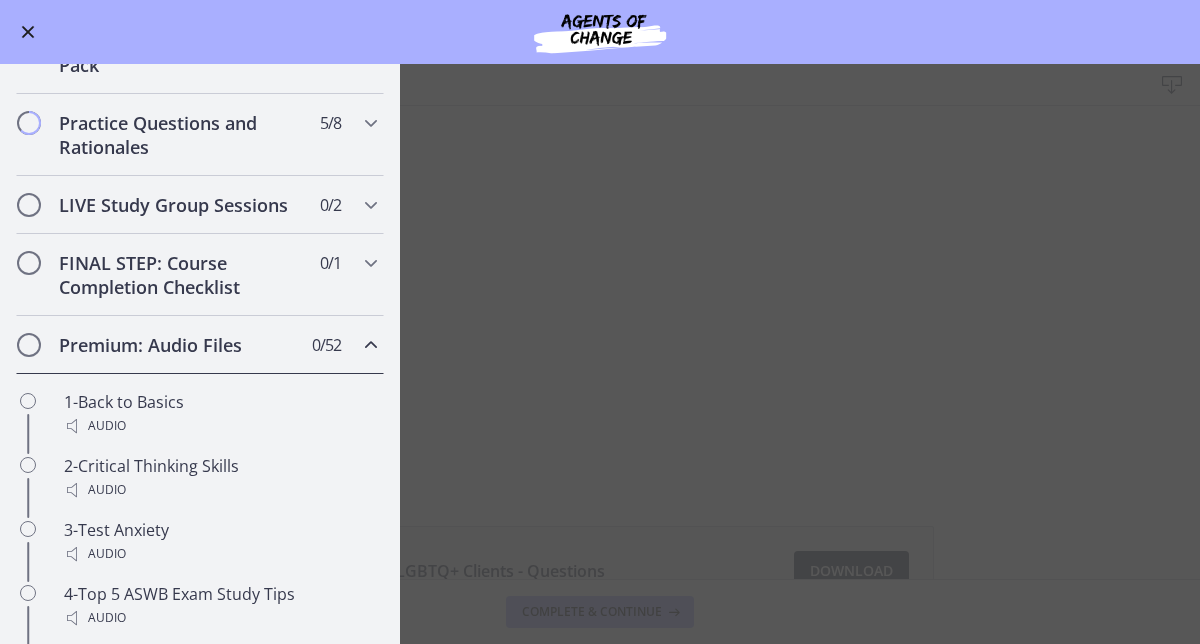 click at bounding box center (371, 345) 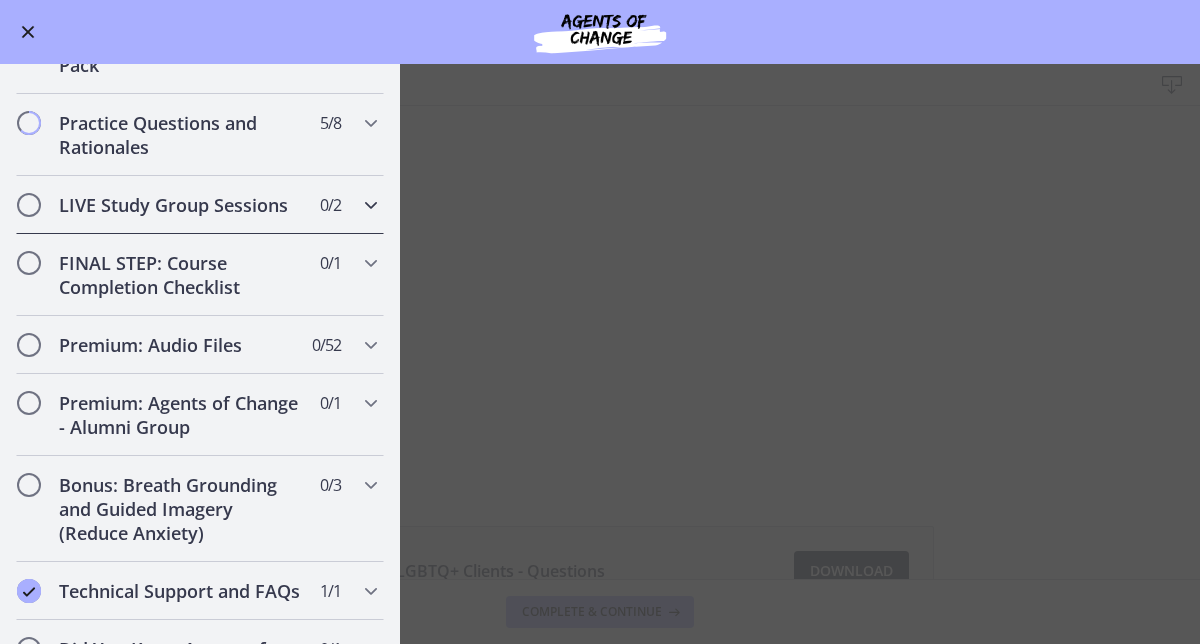 click at bounding box center (371, 205) 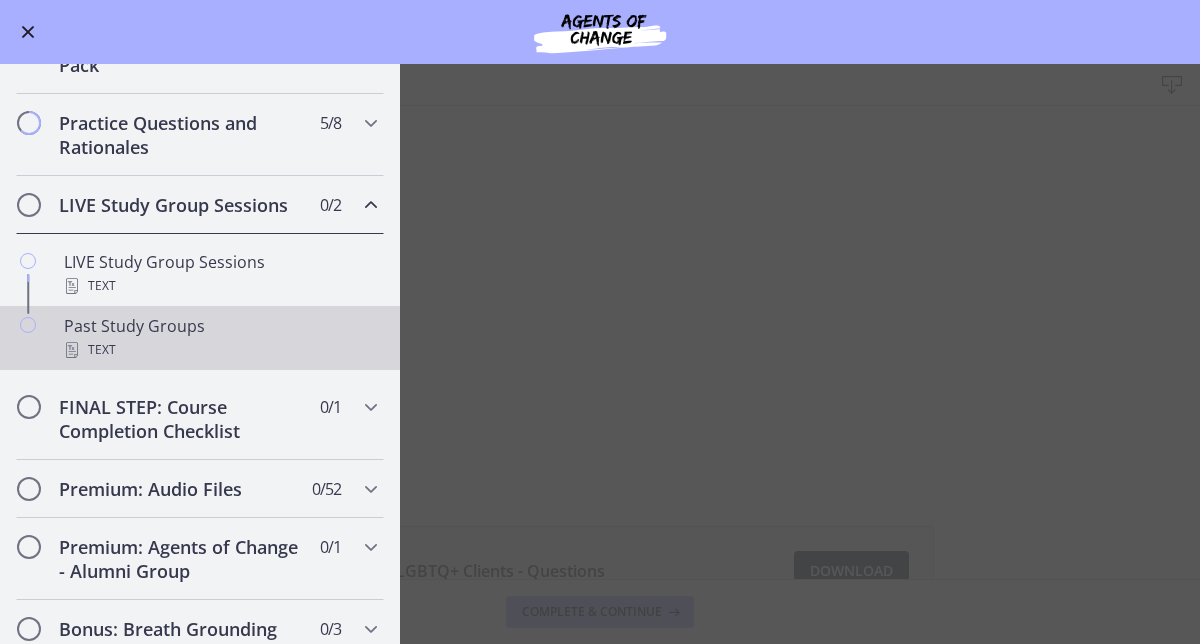 click on "Text" at bounding box center (220, 350) 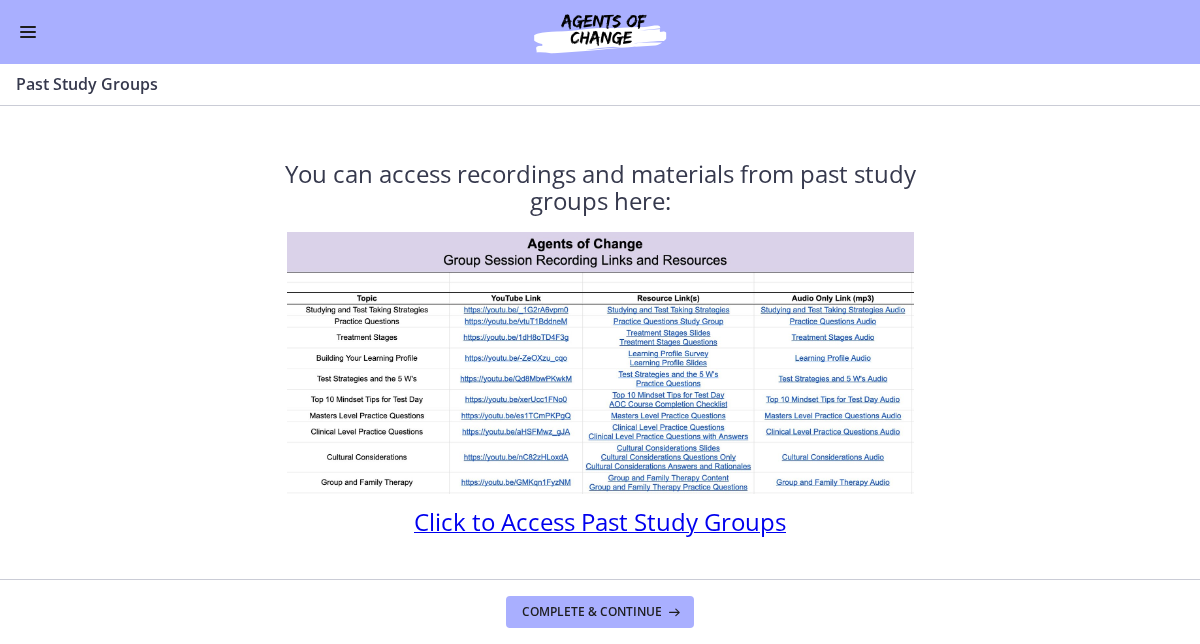 drag, startPoint x: 545, startPoint y: 524, endPoint x: 541, endPoint y: 513, distance: 11.7046995 